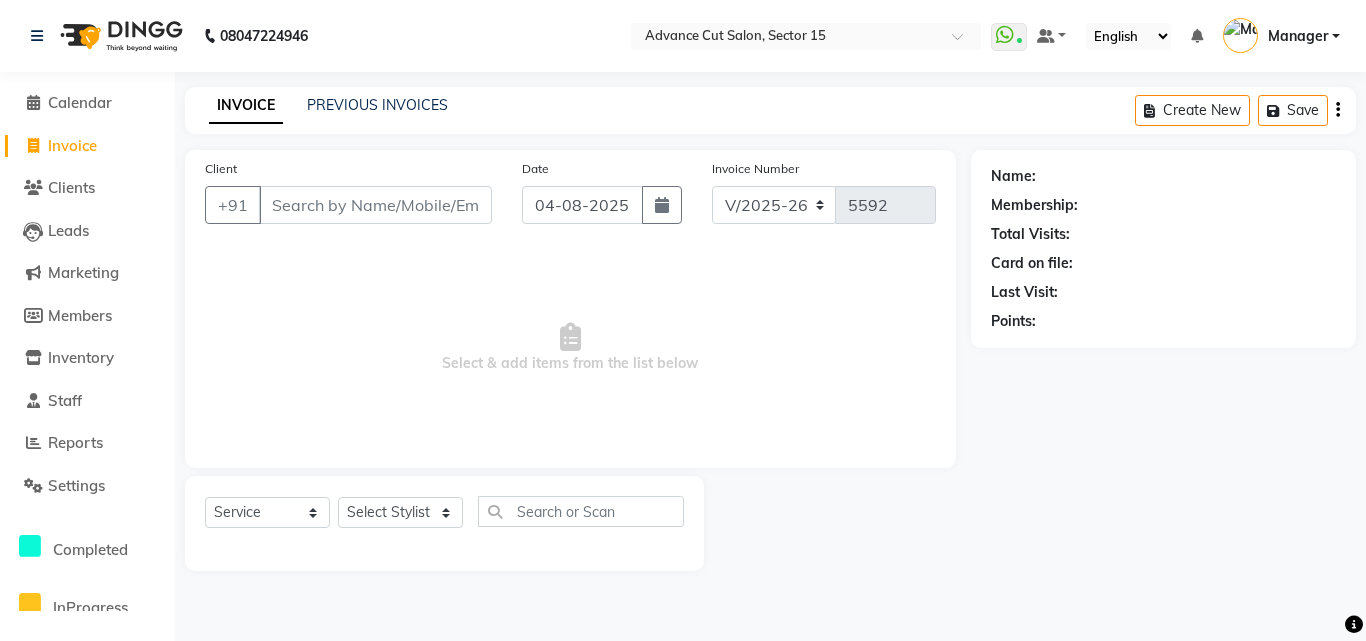 select on "6255" 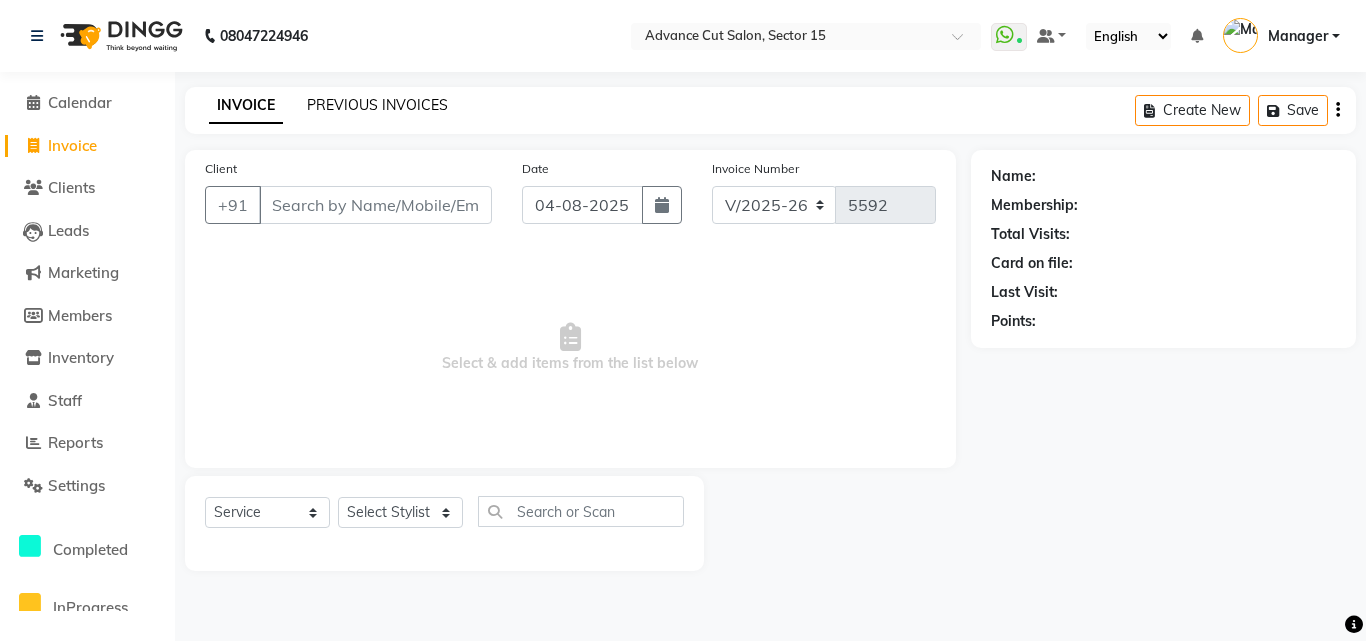 scroll, scrollTop: 0, scrollLeft: 0, axis: both 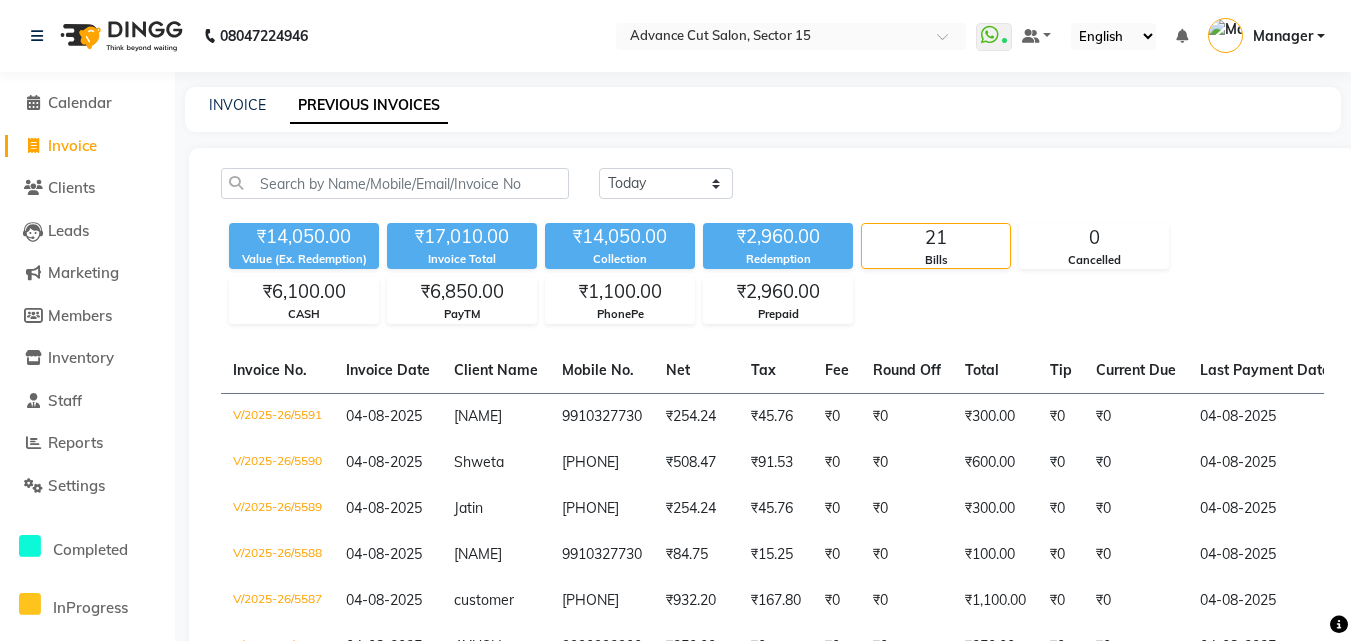 click on "PREVIOUS INVOICES" 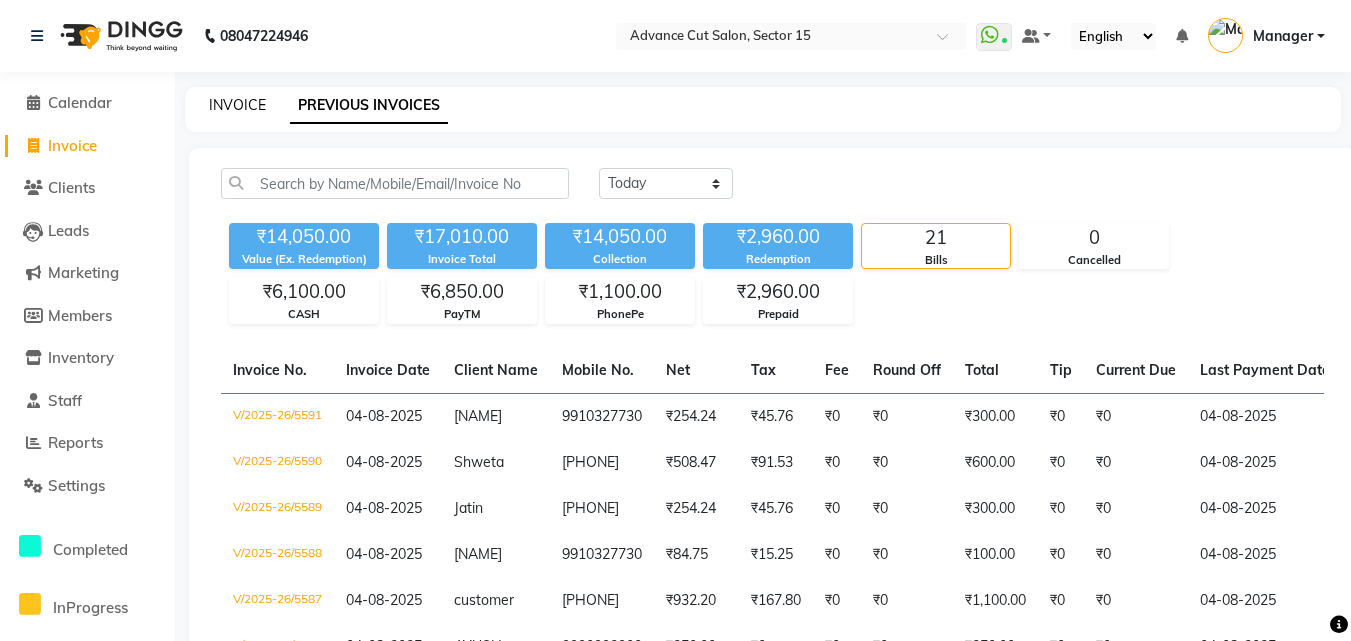 click on "INVOICE" 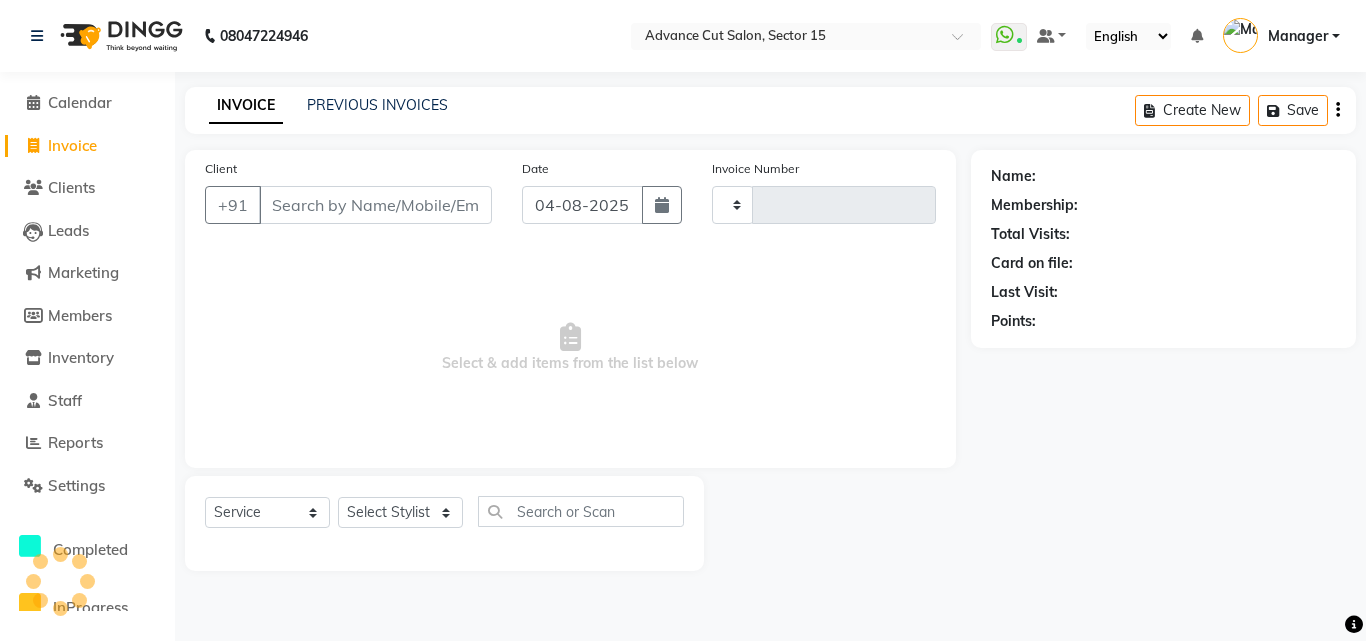 type on "5592" 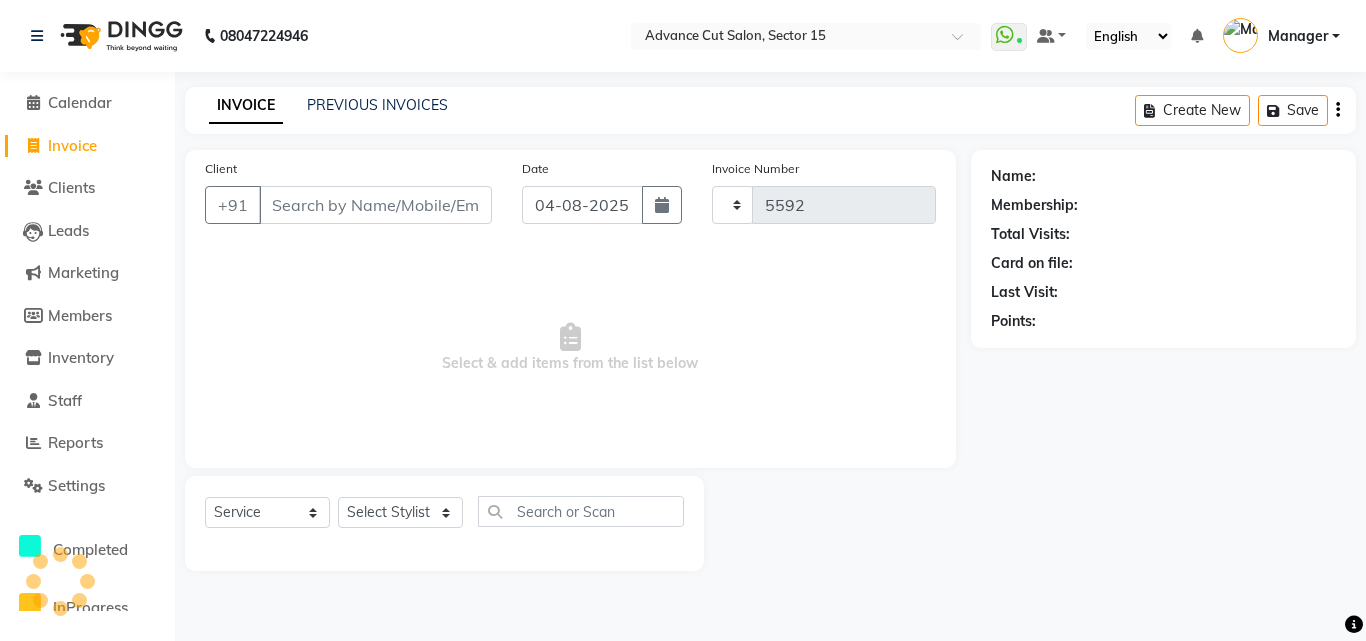 select on "6255" 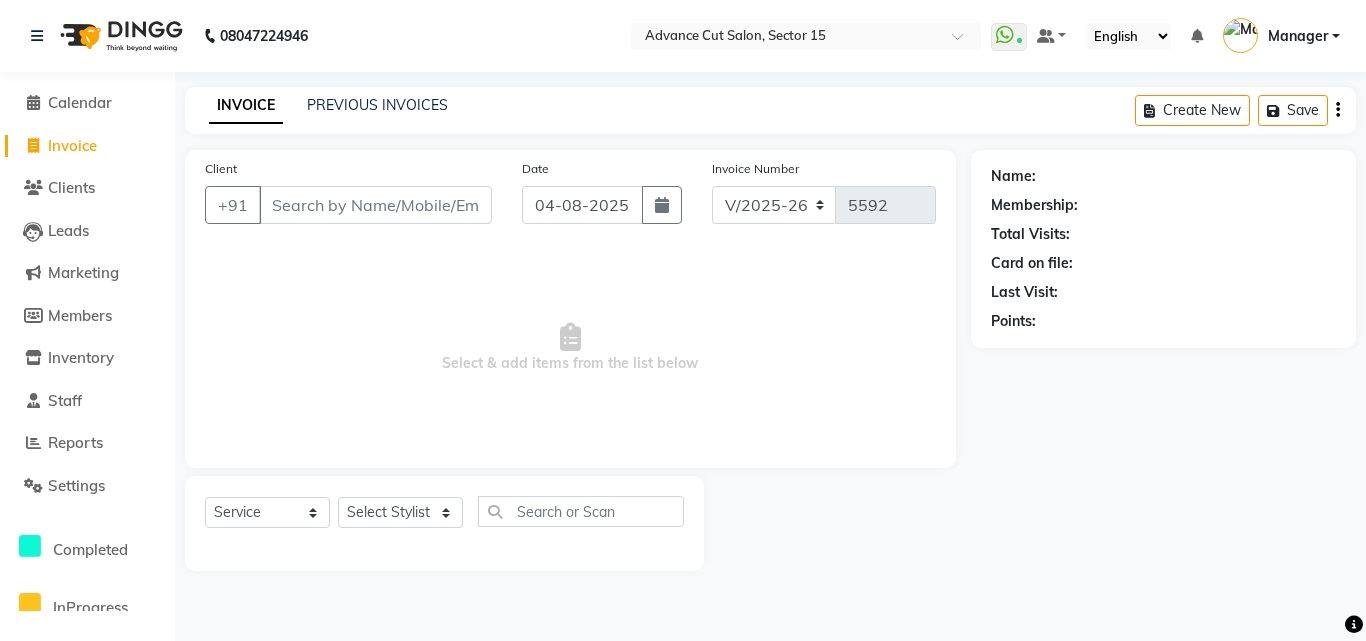 click on "INVOICE" 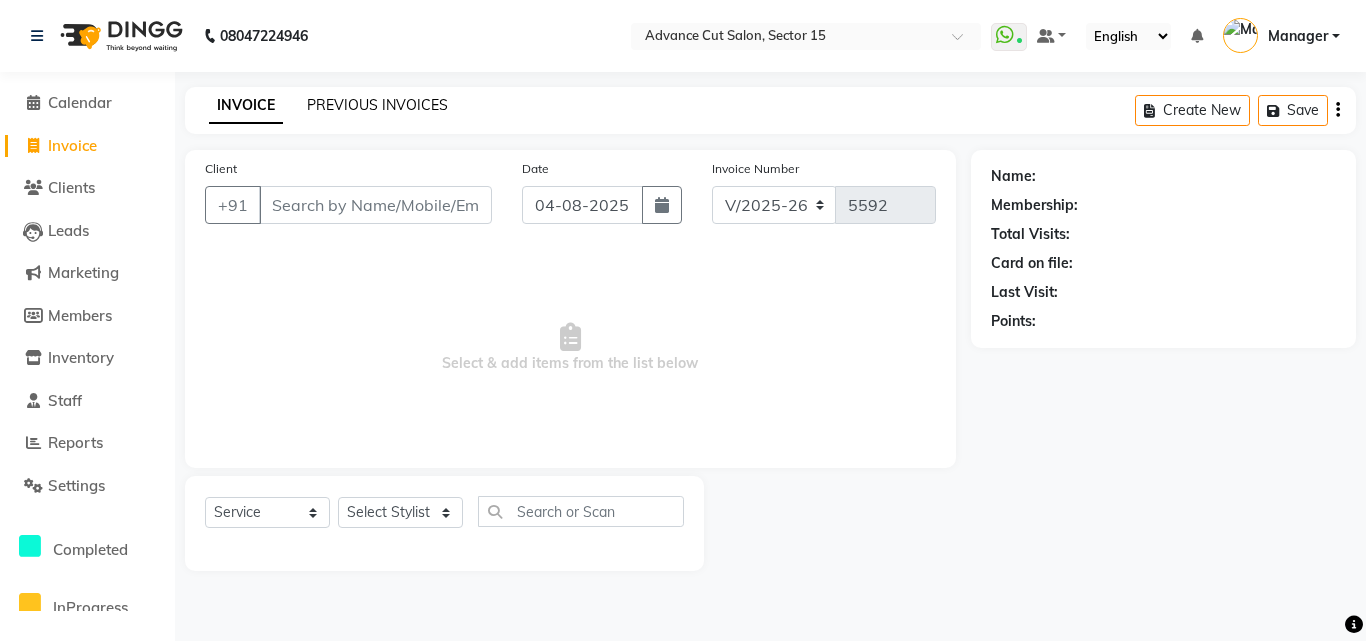 drag, startPoint x: 398, startPoint y: 95, endPoint x: 398, endPoint y: 113, distance: 18 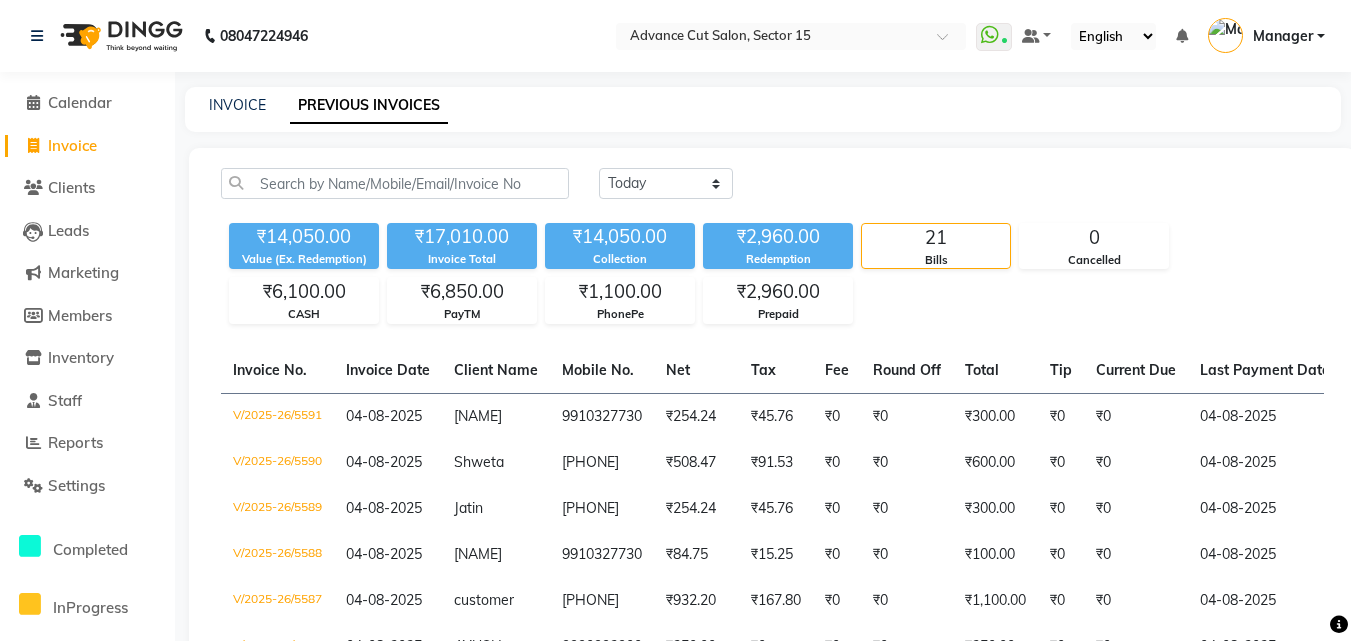 click on "Invoice" 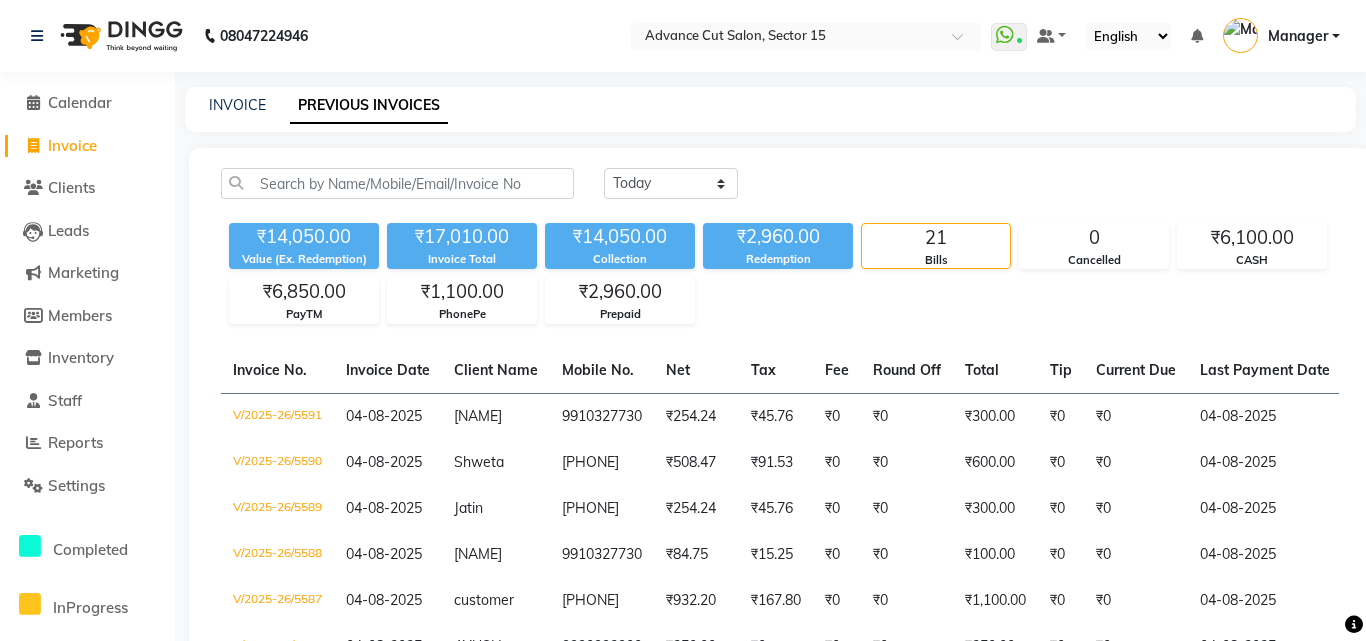 select on "service" 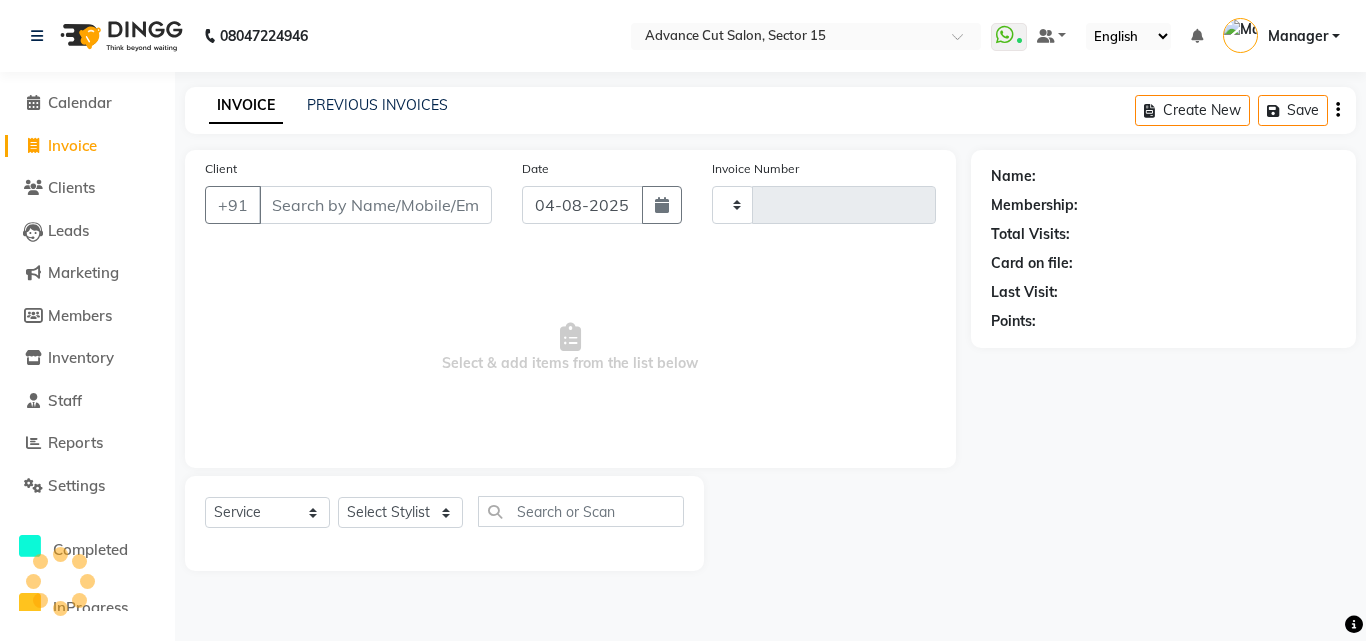 click on "Invoice" 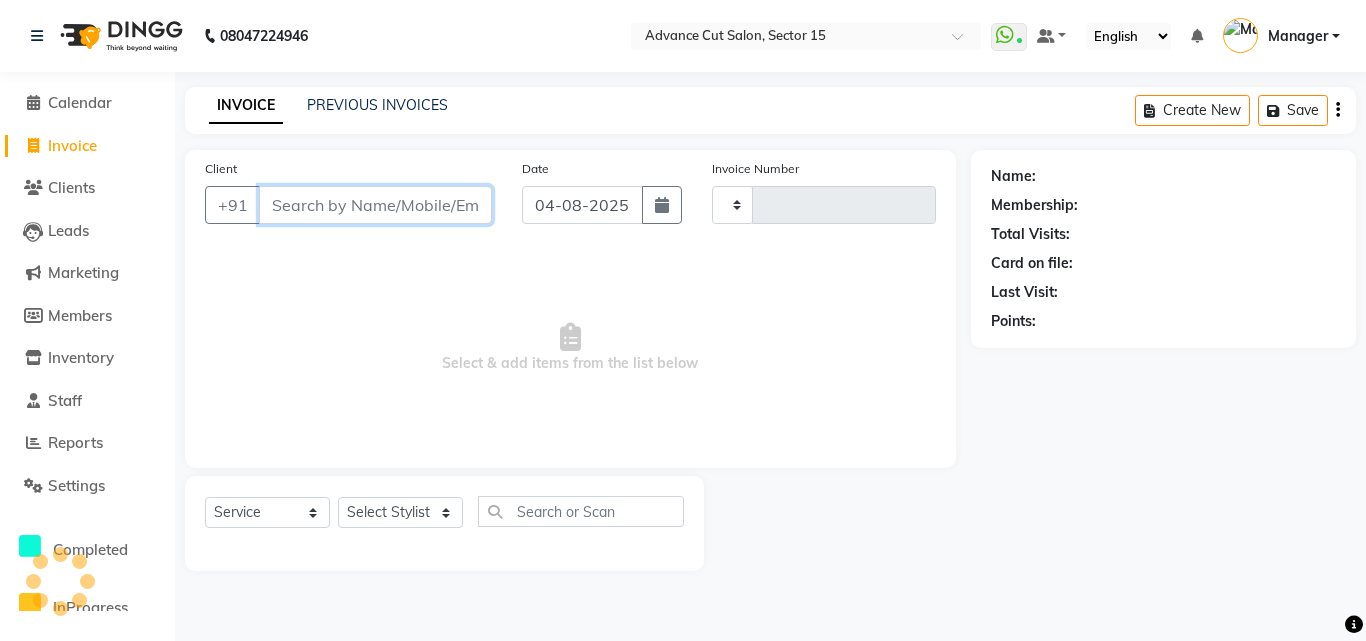 type on "5592" 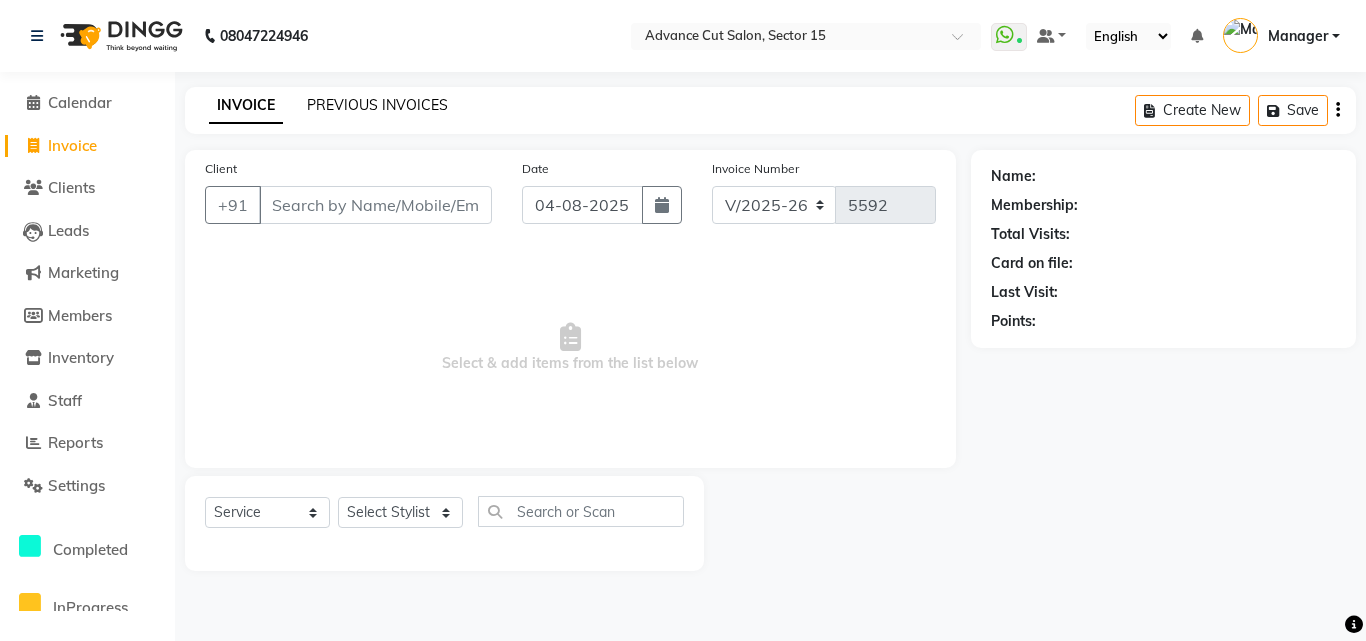 drag, startPoint x: 328, startPoint y: 90, endPoint x: 327, endPoint y: 101, distance: 11.045361 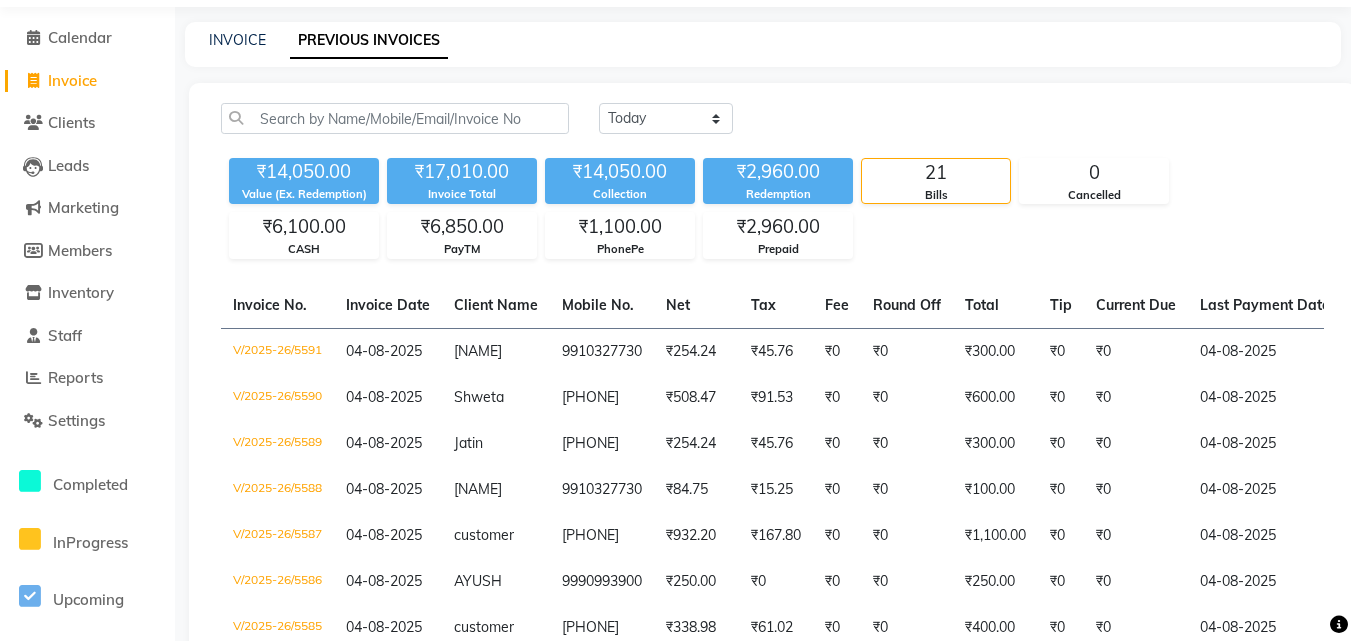scroll, scrollTop: 0, scrollLeft: 0, axis: both 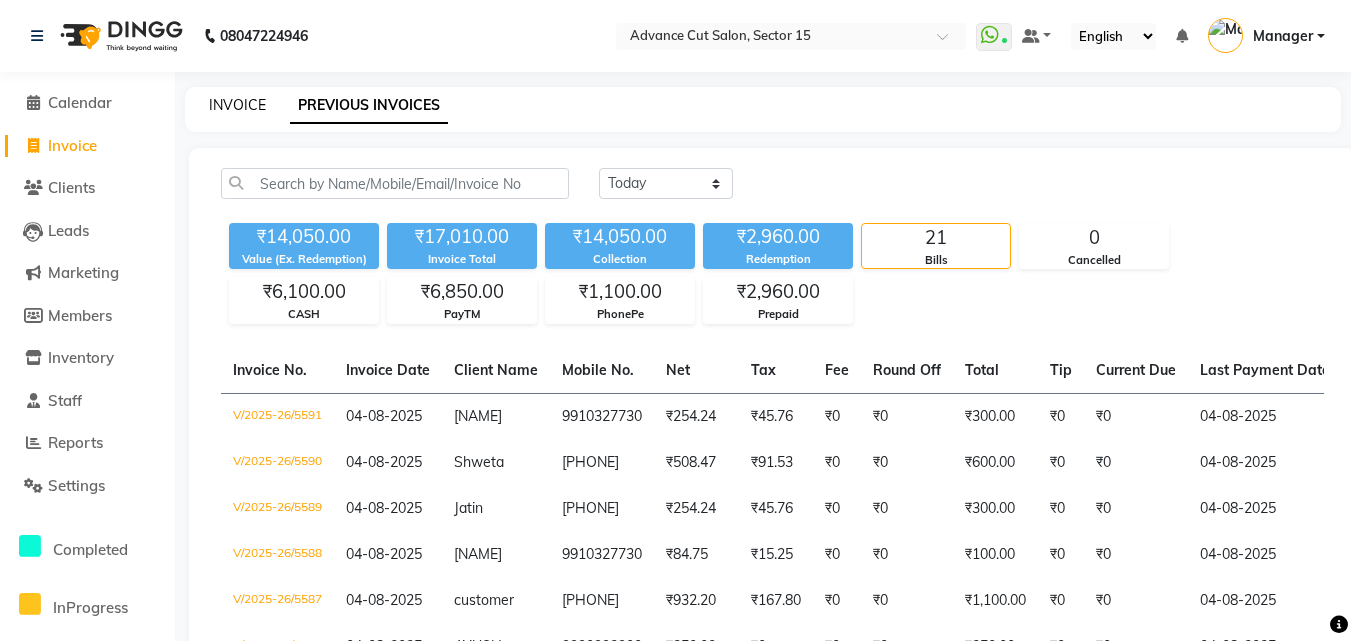 click on "INVOICE" 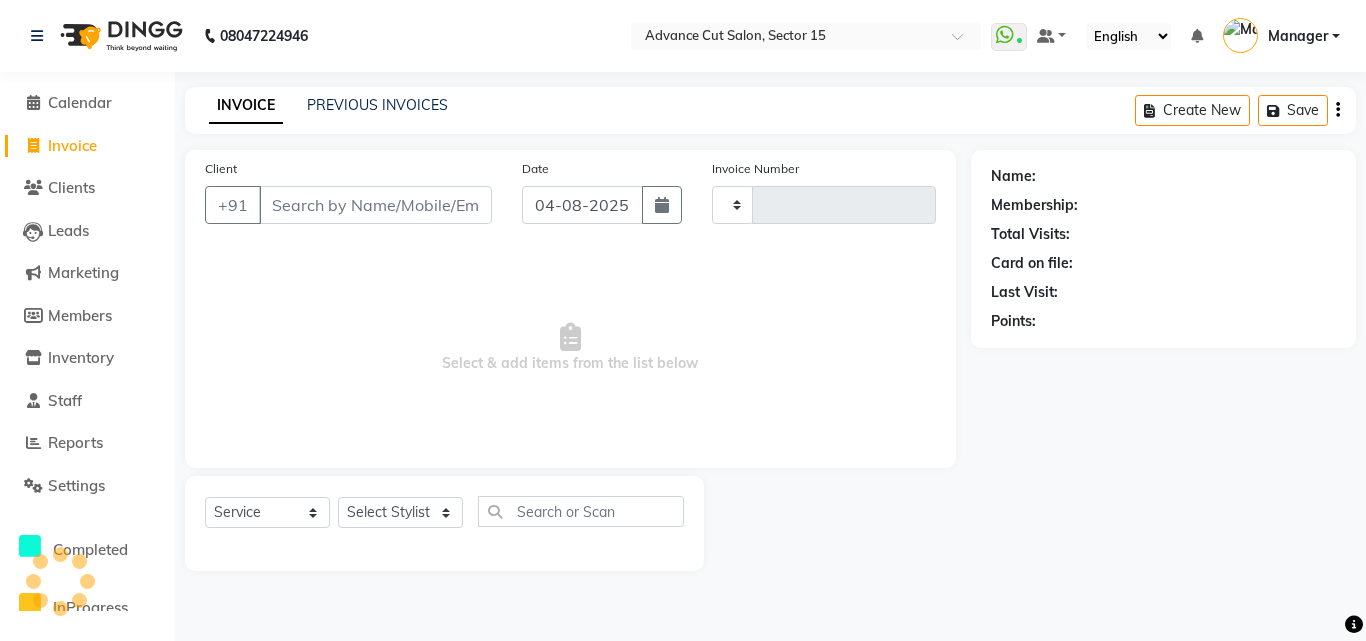 type on "5592" 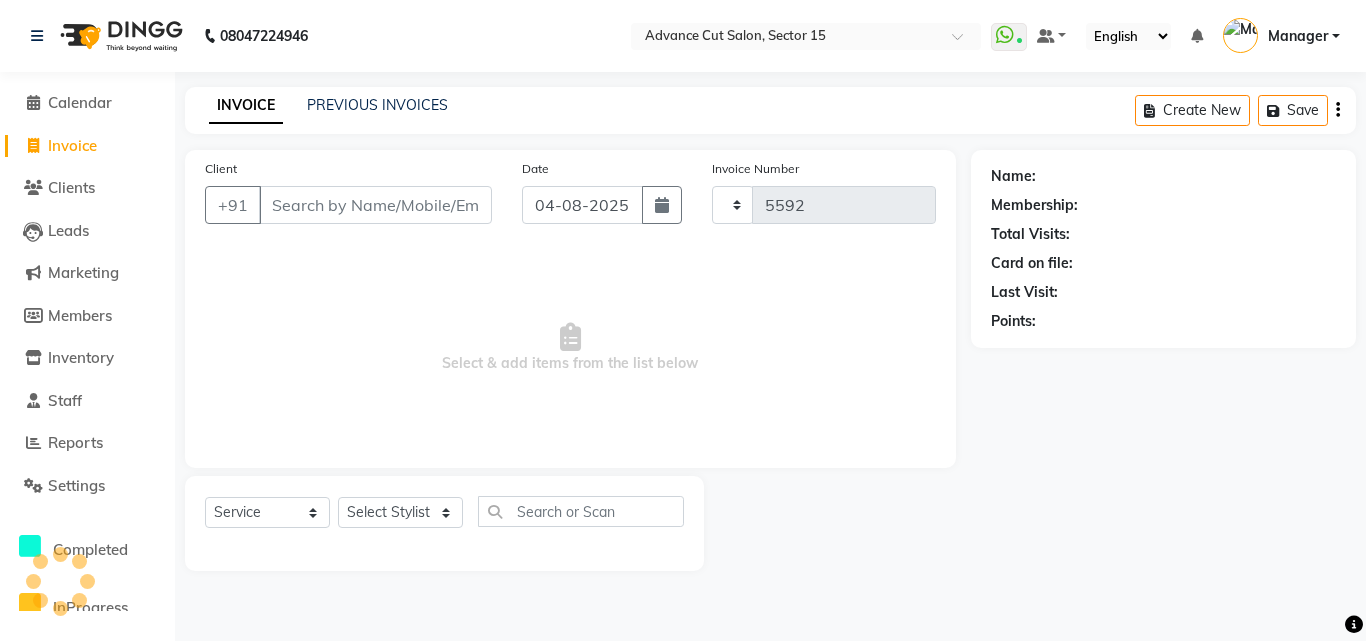 select on "6255" 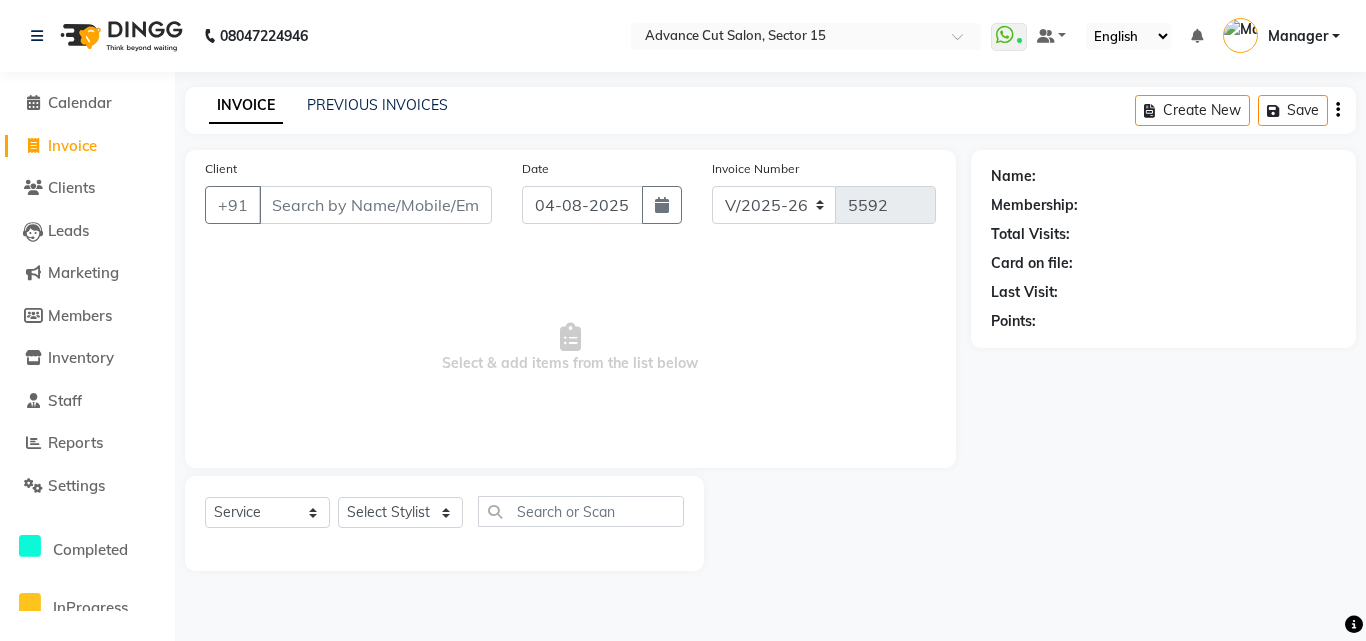 click on "Client" at bounding box center (375, 205) 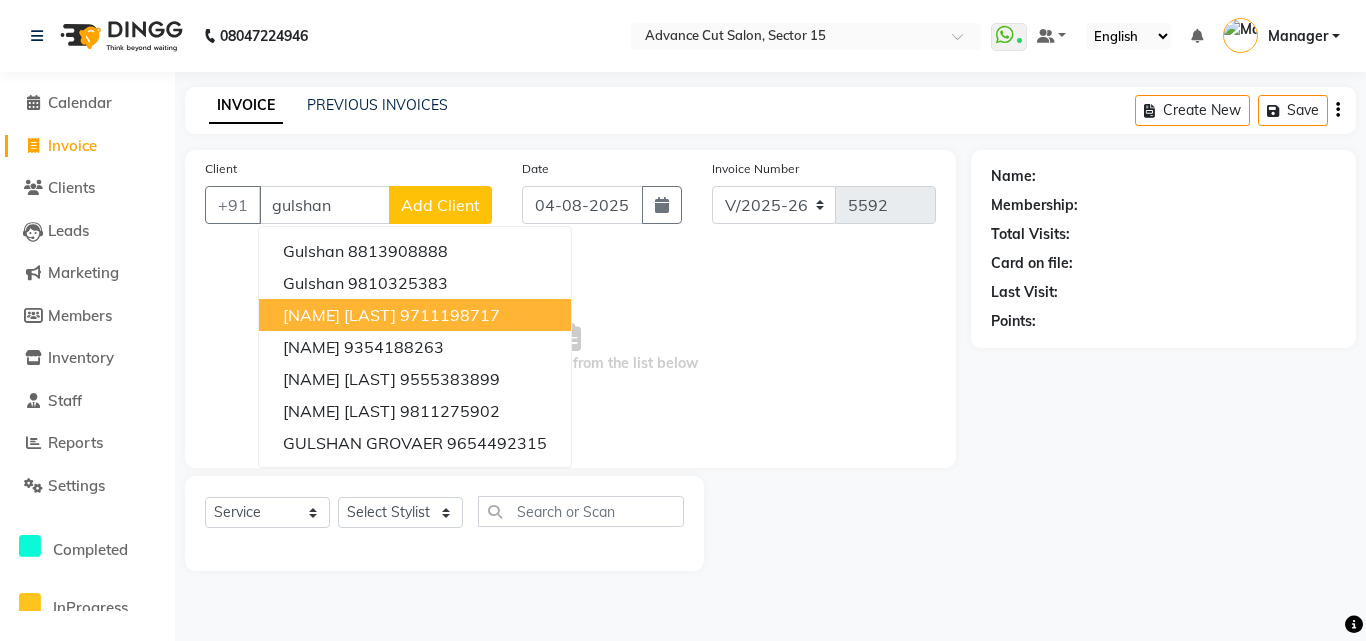 click on "[NAME] [LAST] [PHONE]" at bounding box center (415, 315) 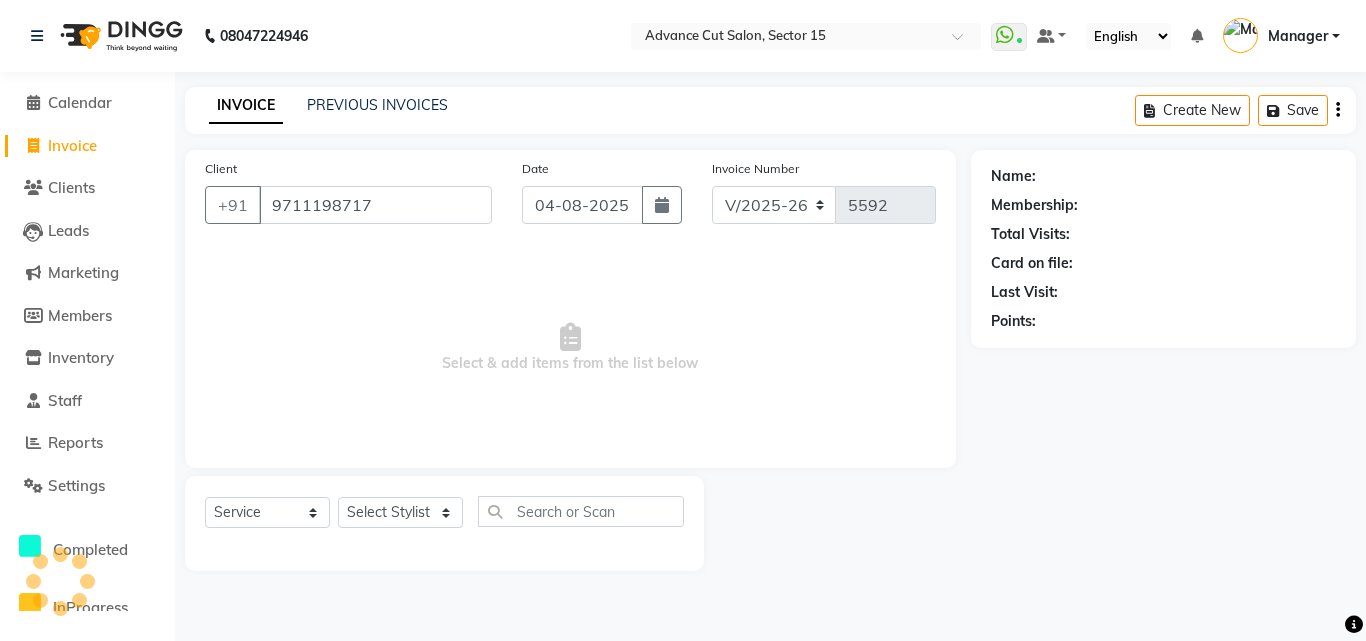 type on "9711198717" 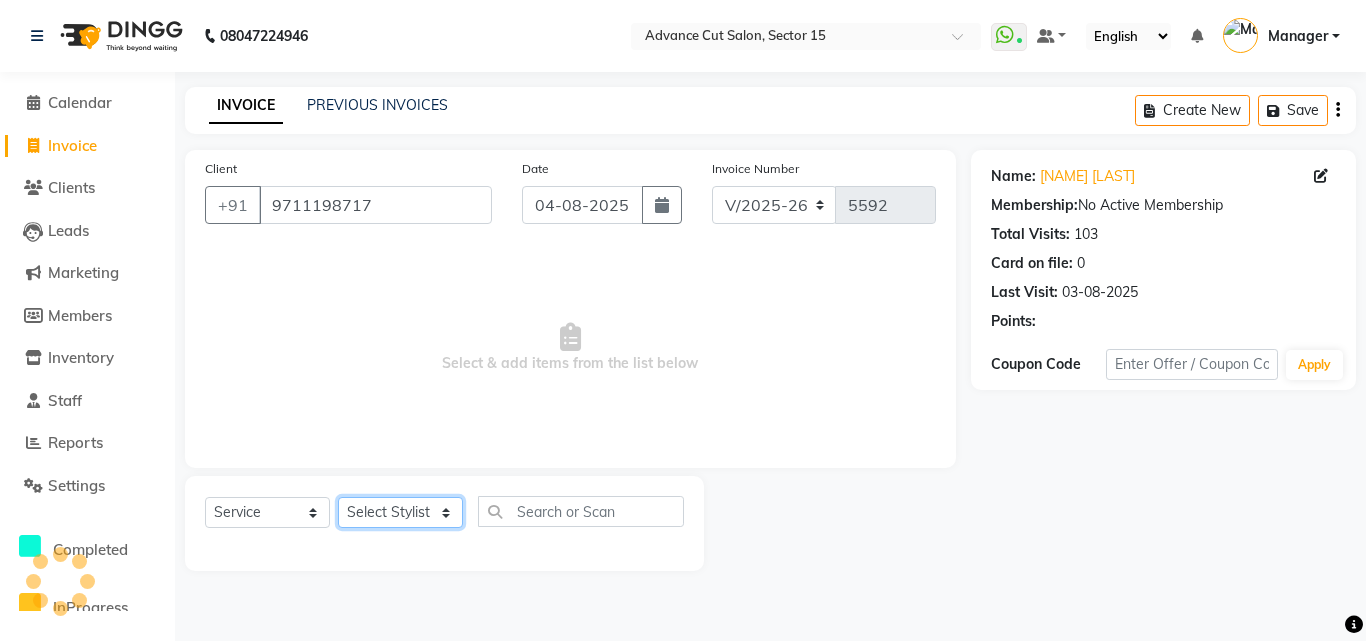 click on "Select Stylist Advance Cut  ASIF FARMAN HAIDER Iqbal KASHISH LUCKY Manager MANOJ NASEEM NASIR Nidhi Pooja  PRIYA RAEES RANI RASHID RIZWAN SACHIN SALMAN SANJAY Shahjad Shankar shuaib SONI" 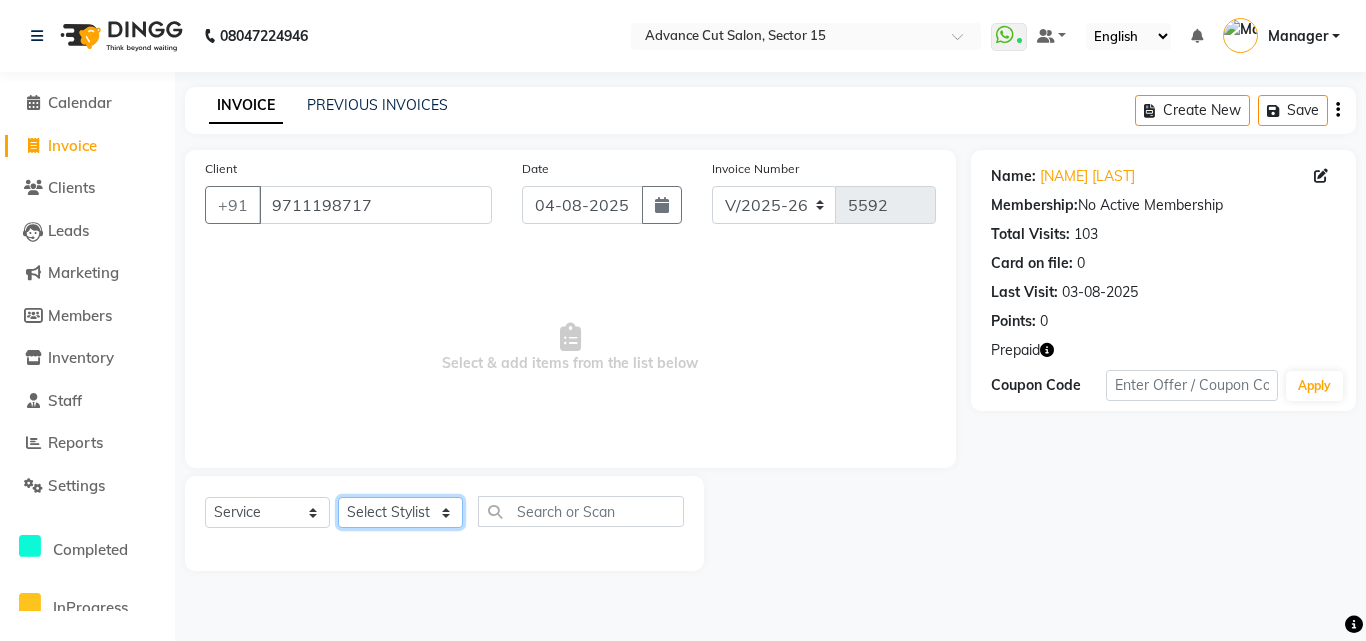 select on "46502" 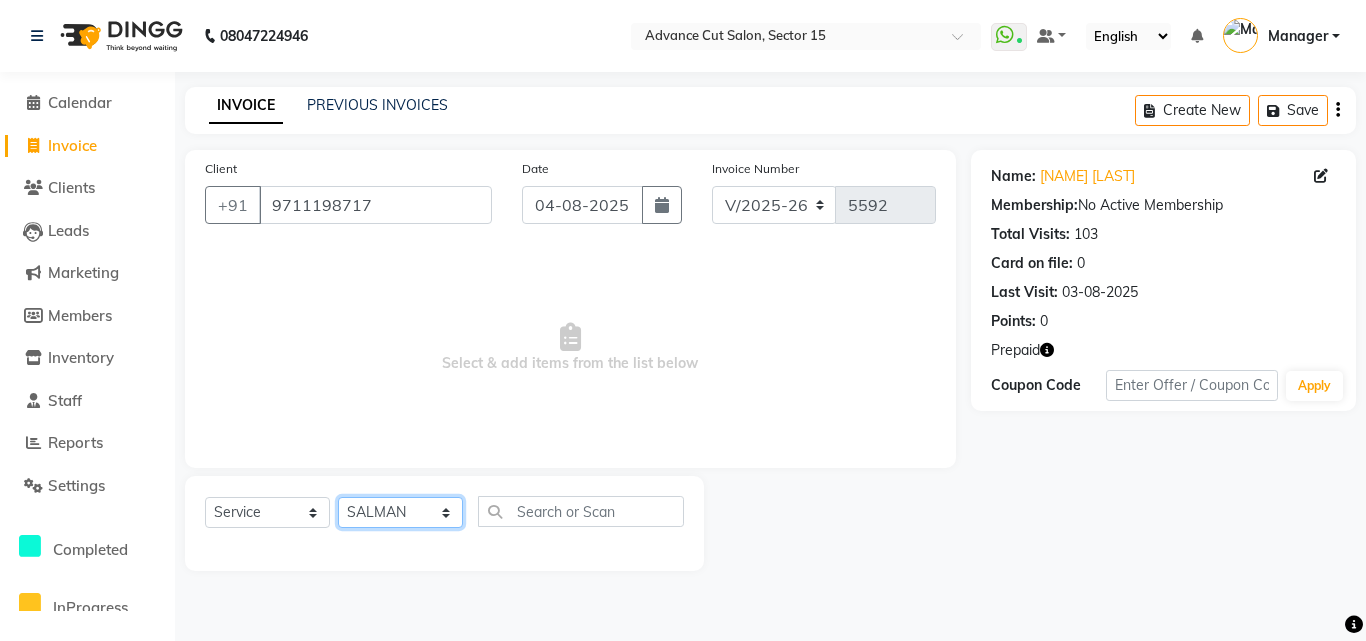 click on "Select Stylist Advance Cut  ASIF FARMAN HAIDER Iqbal KASHISH LUCKY Manager MANOJ NASEEM NASIR Nidhi Pooja  PRIYA RAEES RANI RASHID RIZWAN SACHIN SALMAN SANJAY Shahjad Shankar shuaib SONI" 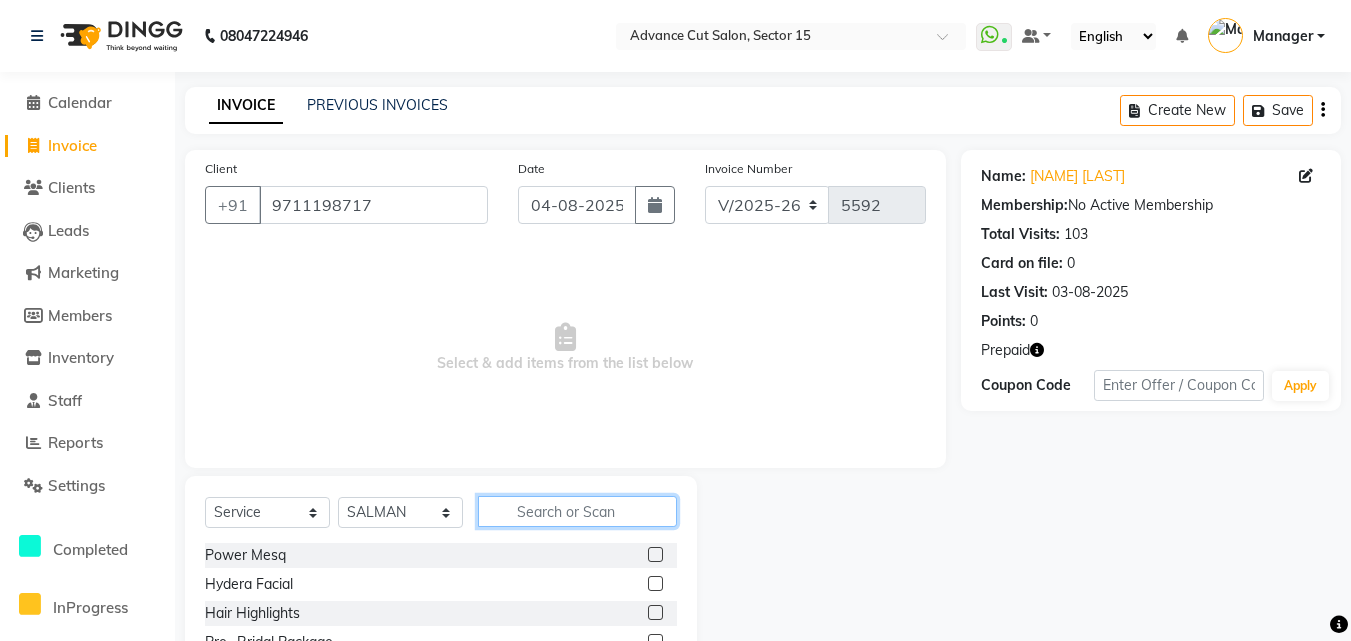 click 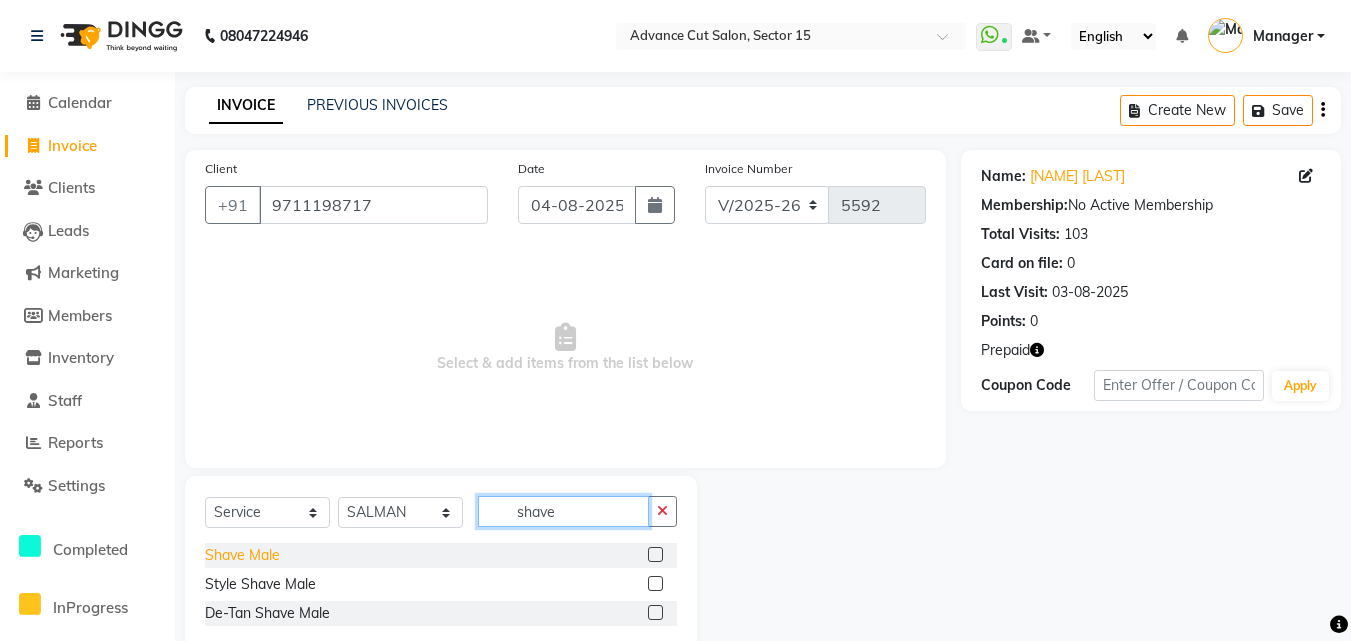 type on "shave" 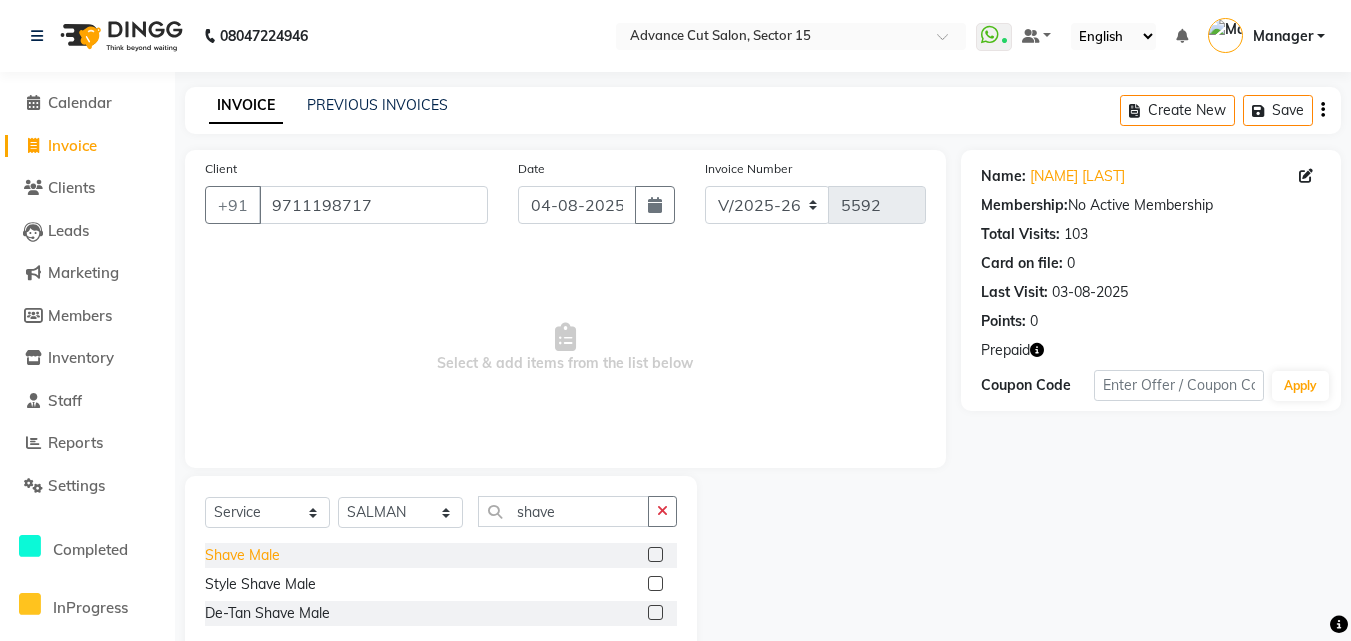 click on "Shave Male" 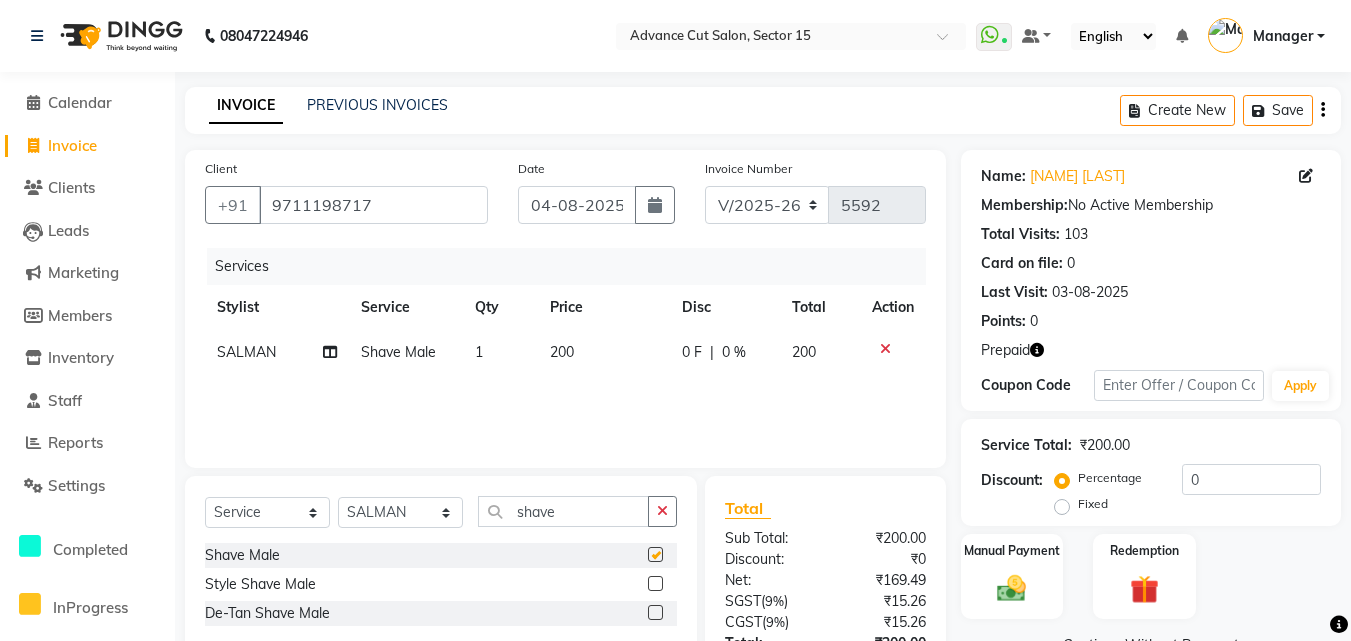 checkbox on "false" 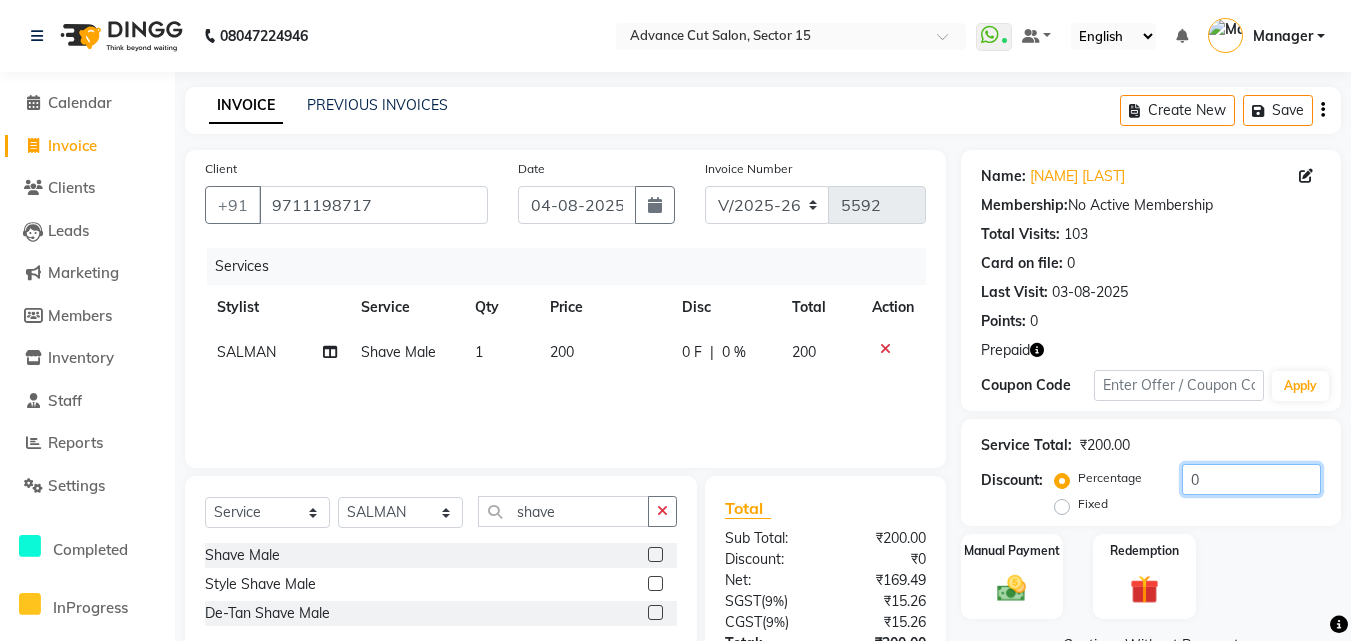 click on "0" 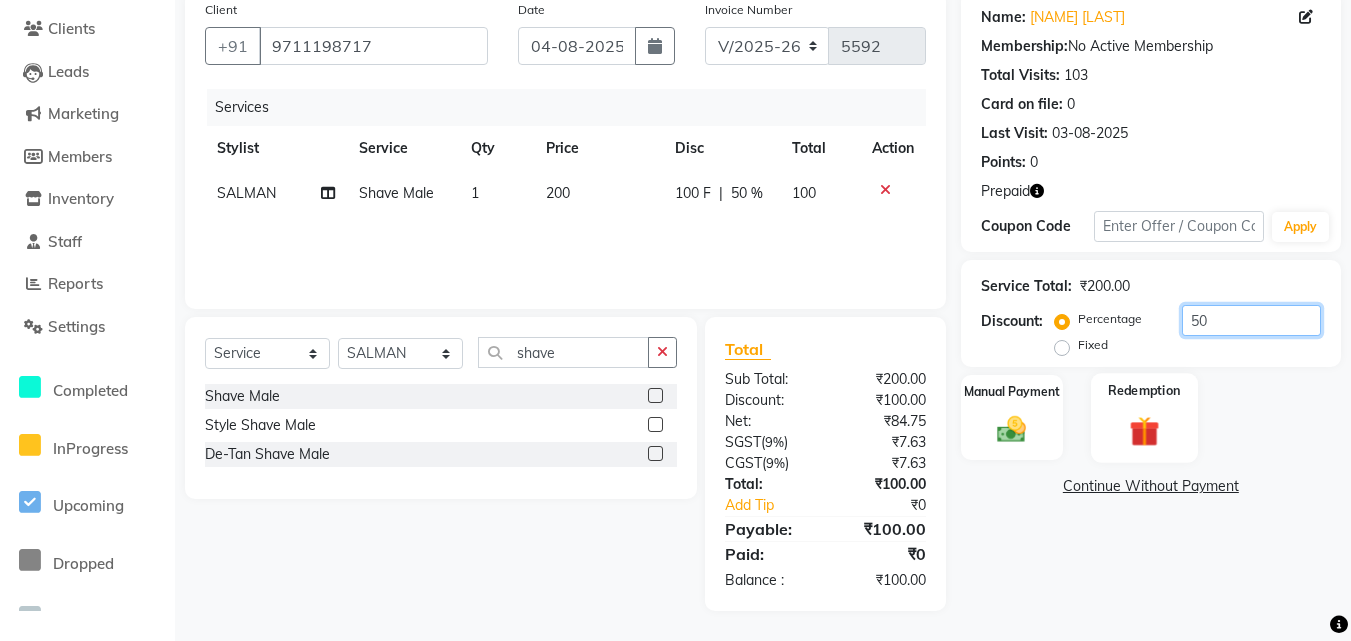 type on "50" 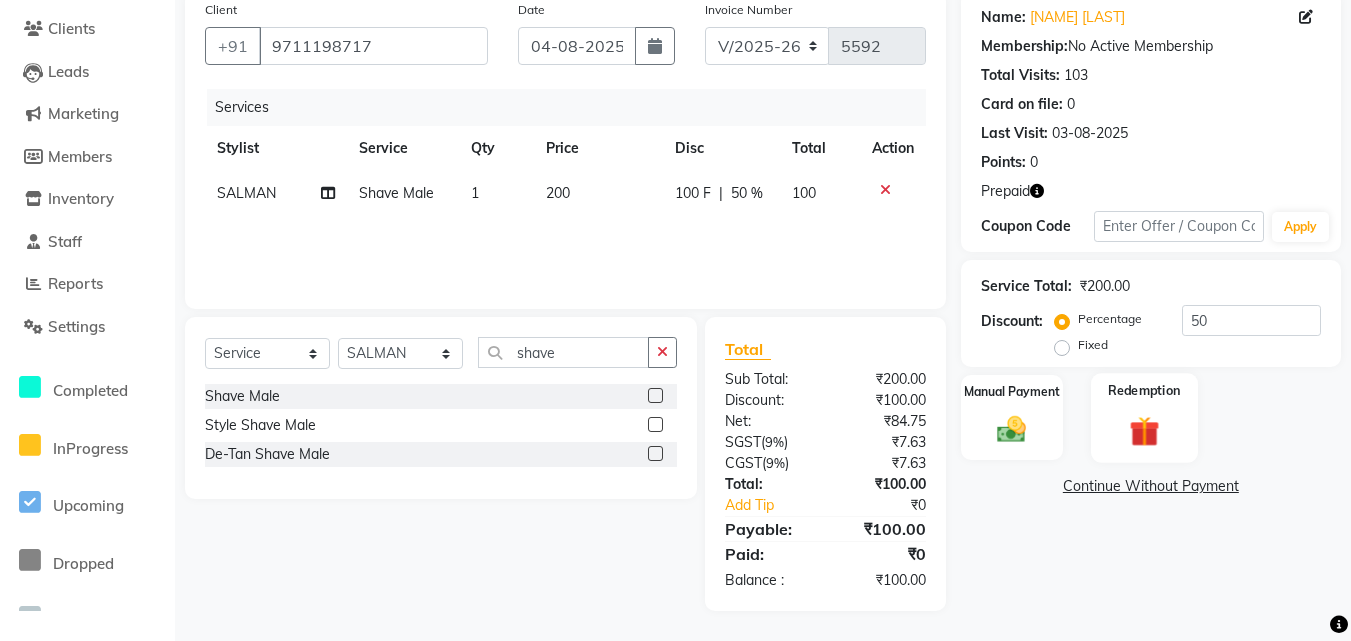 click on "Redemption" 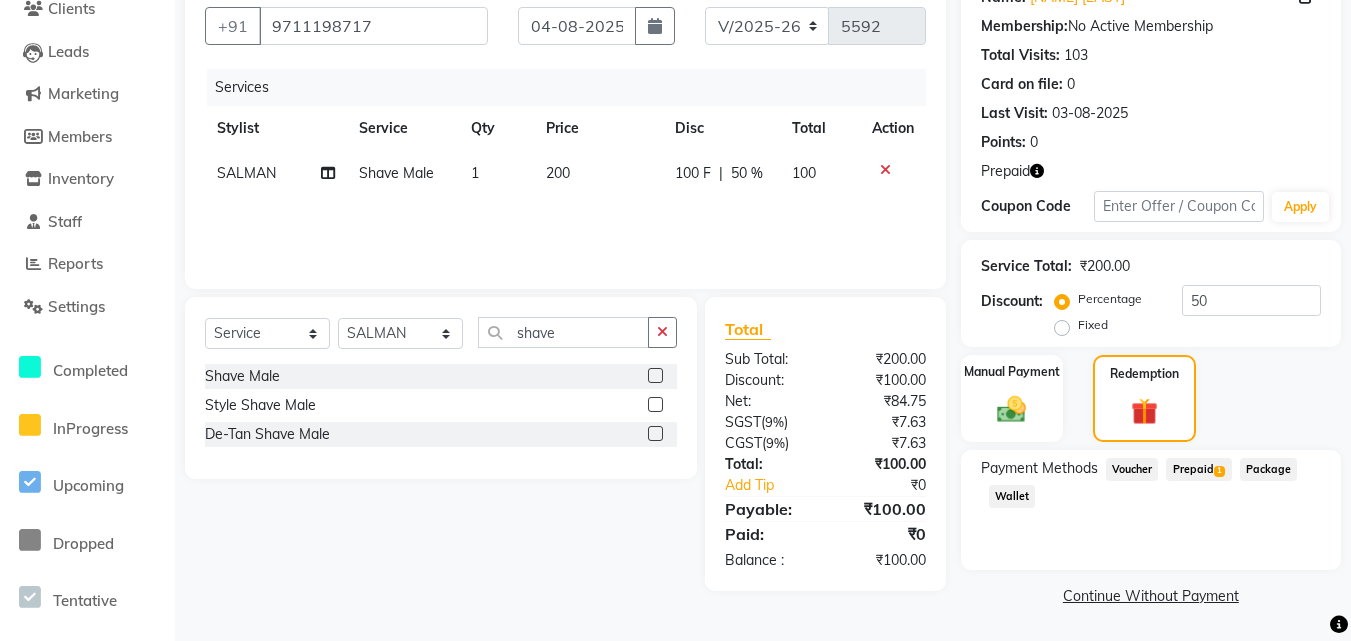 click on "Prepaid  1" 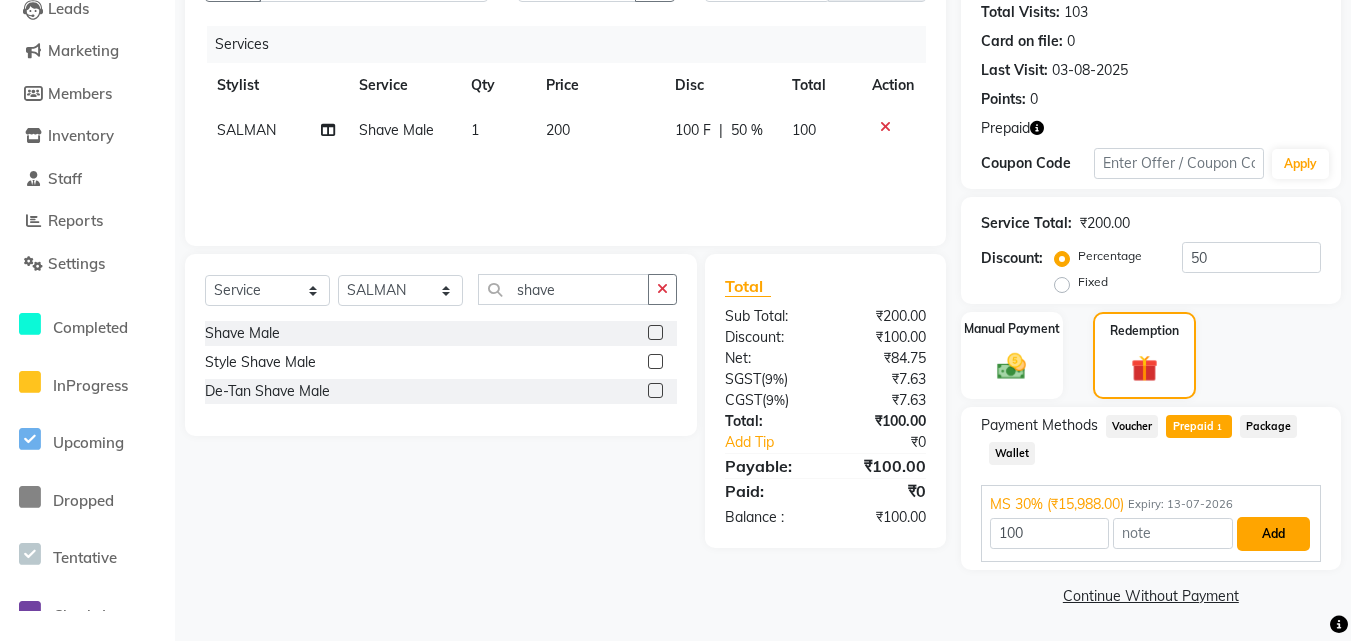 click on "Add" at bounding box center [1273, 534] 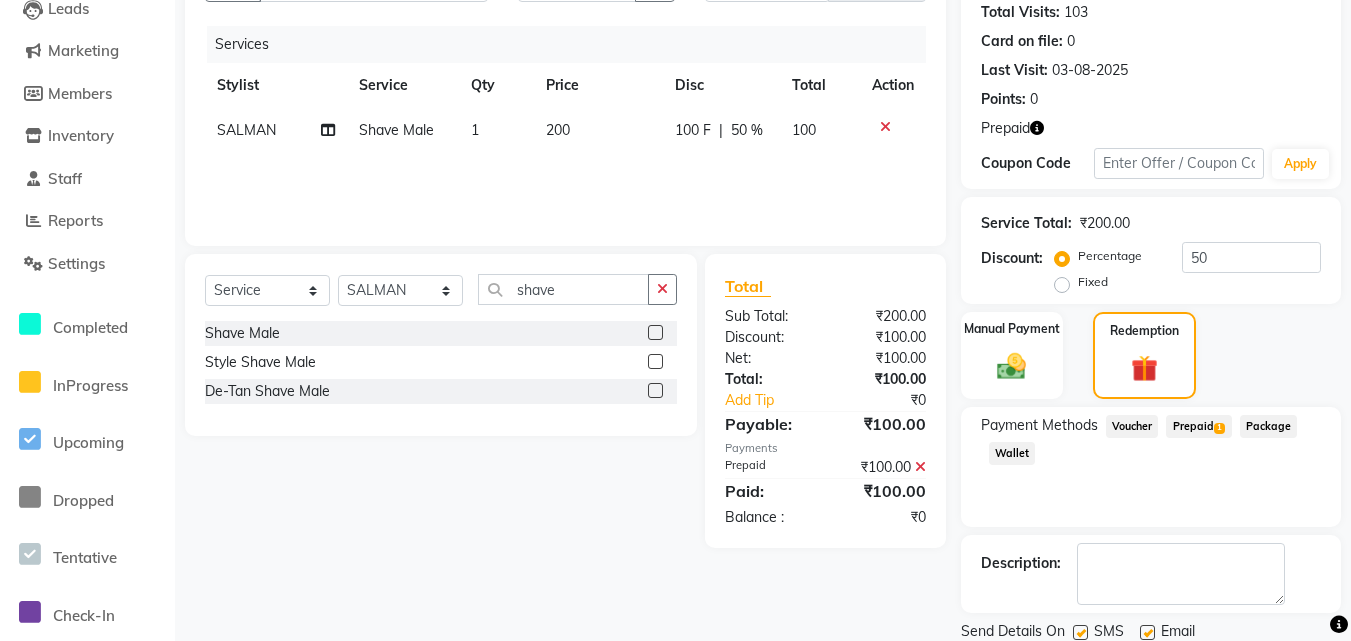 scroll, scrollTop: 292, scrollLeft: 0, axis: vertical 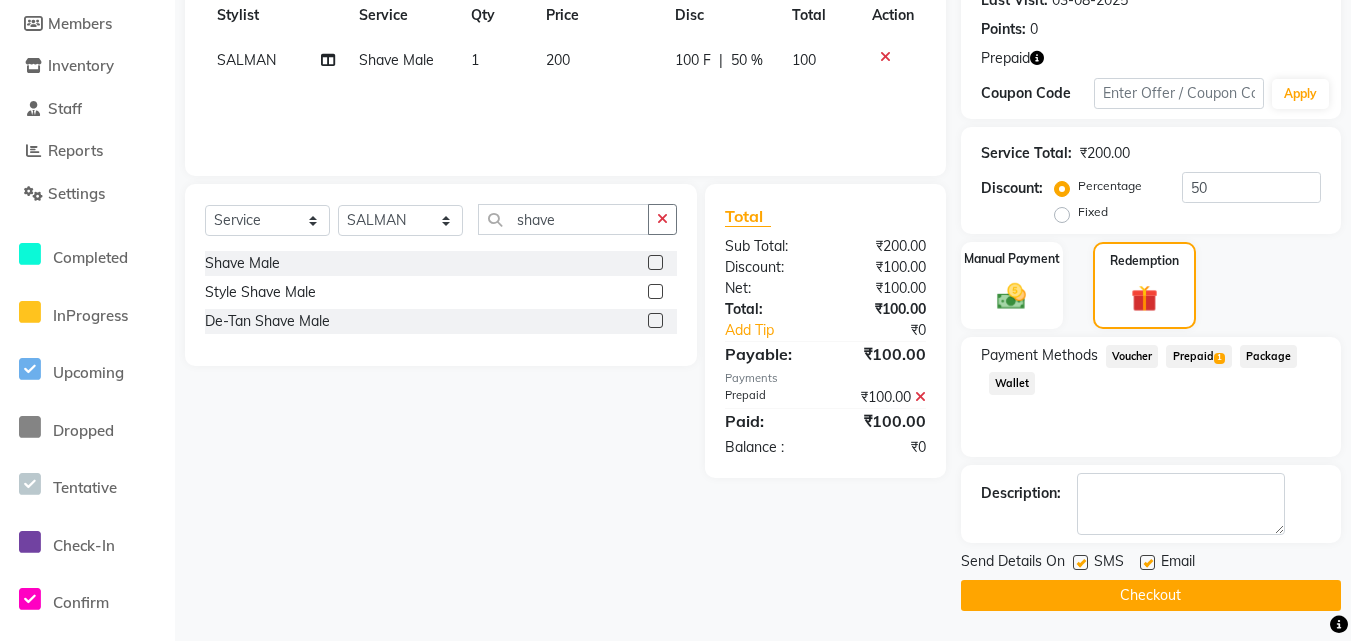 click on "Checkout" 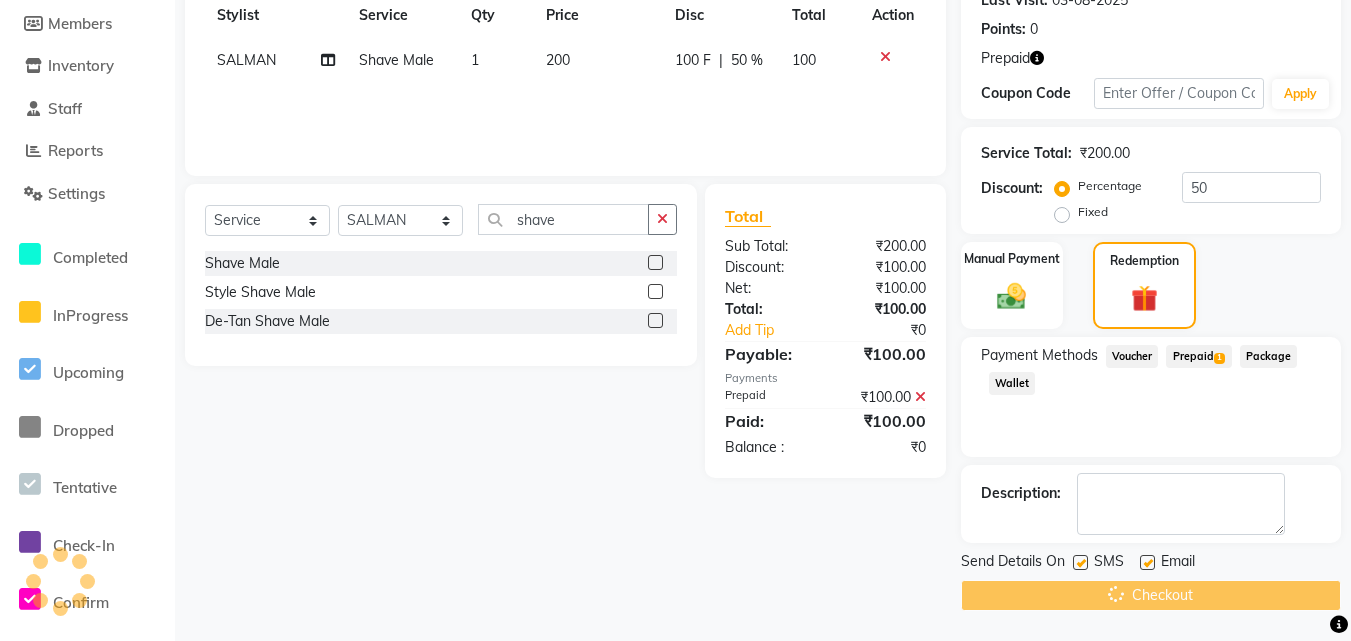 scroll, scrollTop: 0, scrollLeft: 0, axis: both 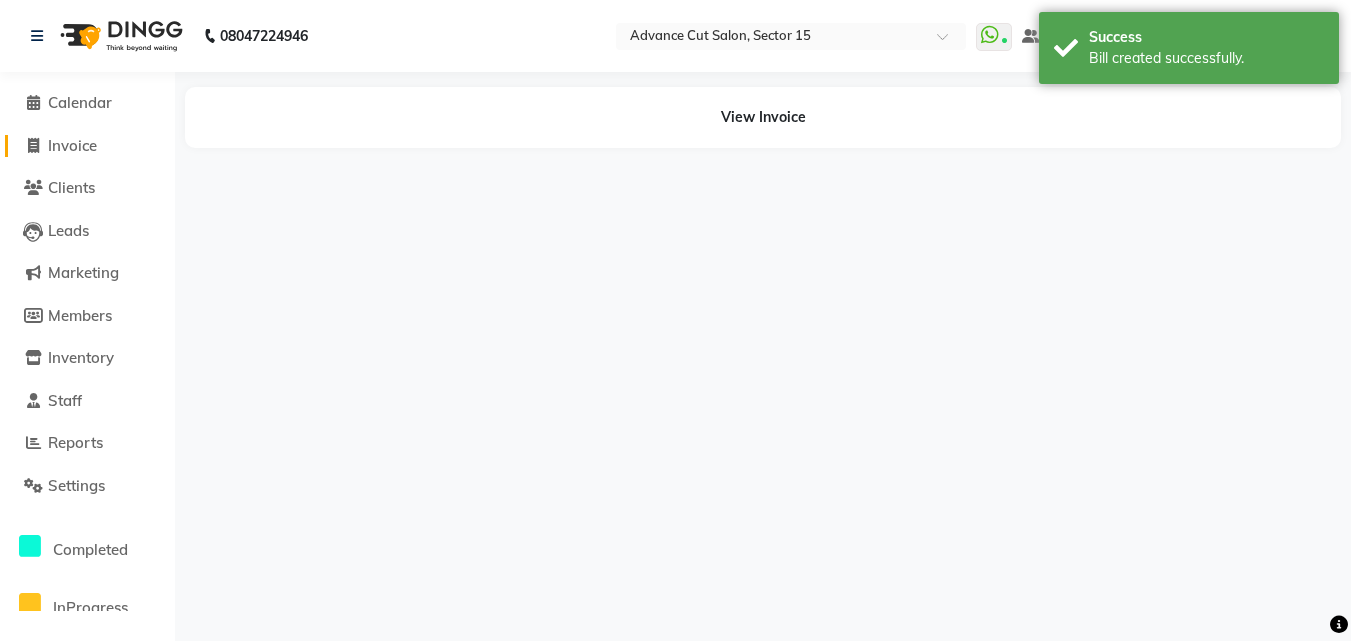 click on "Invoice" 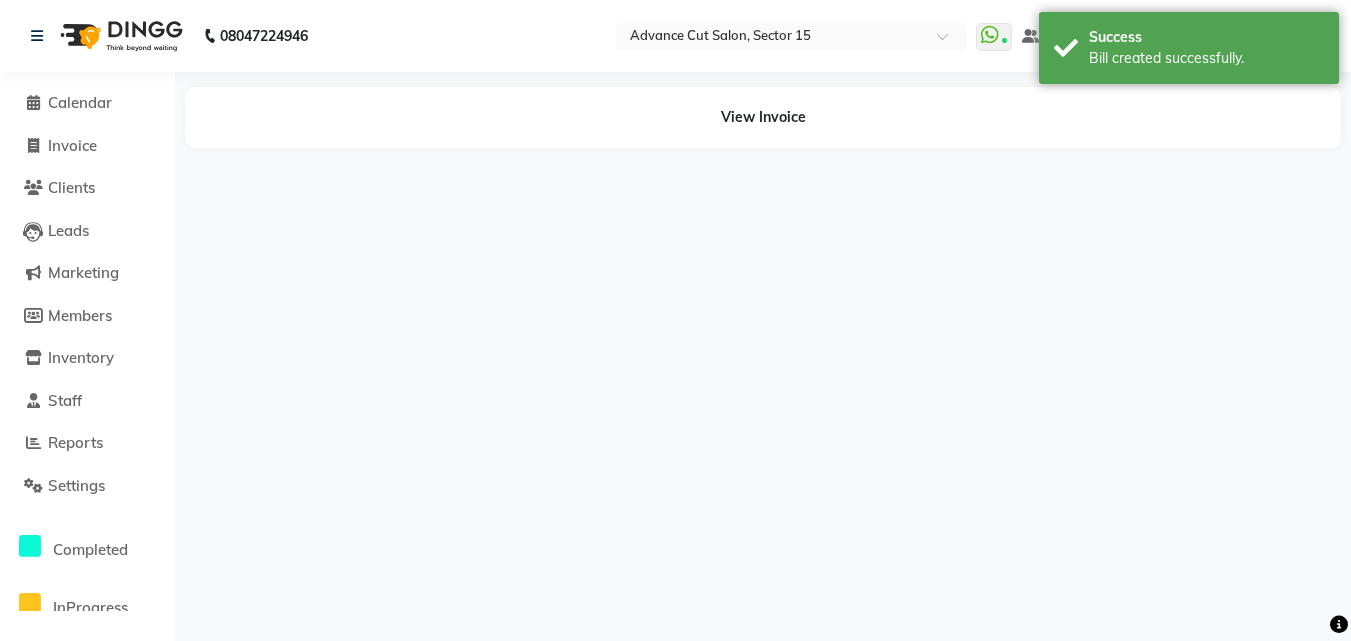 select on "service" 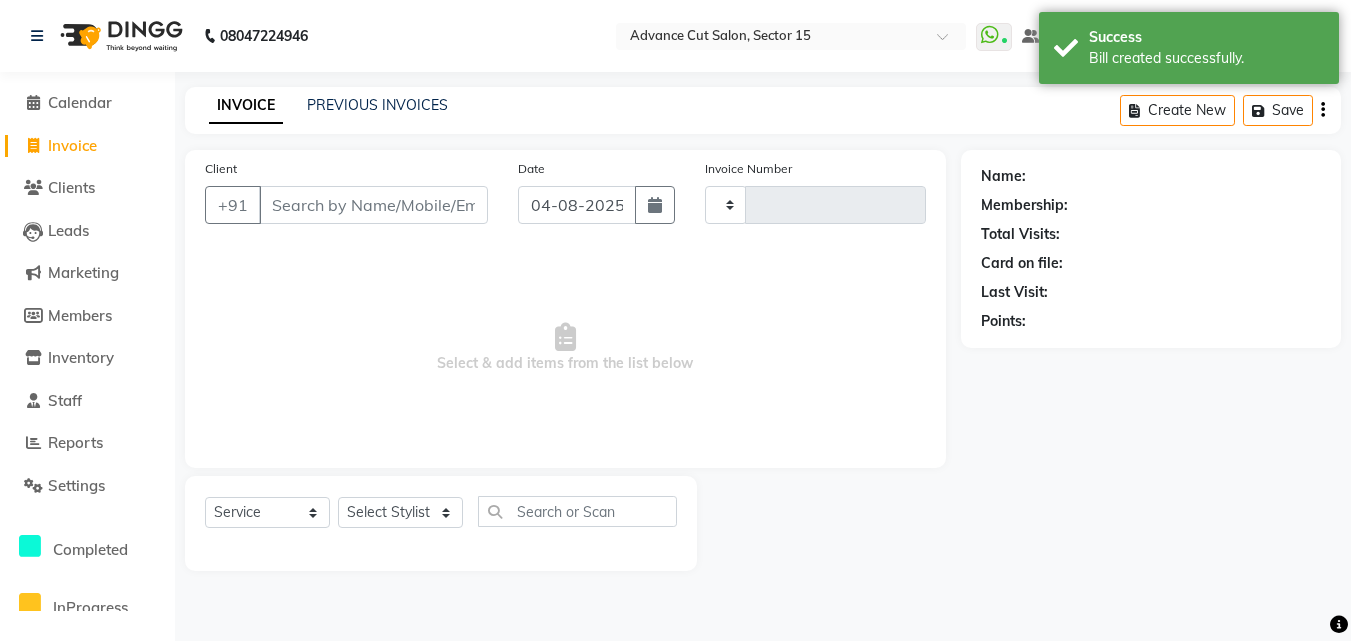 type on "5593" 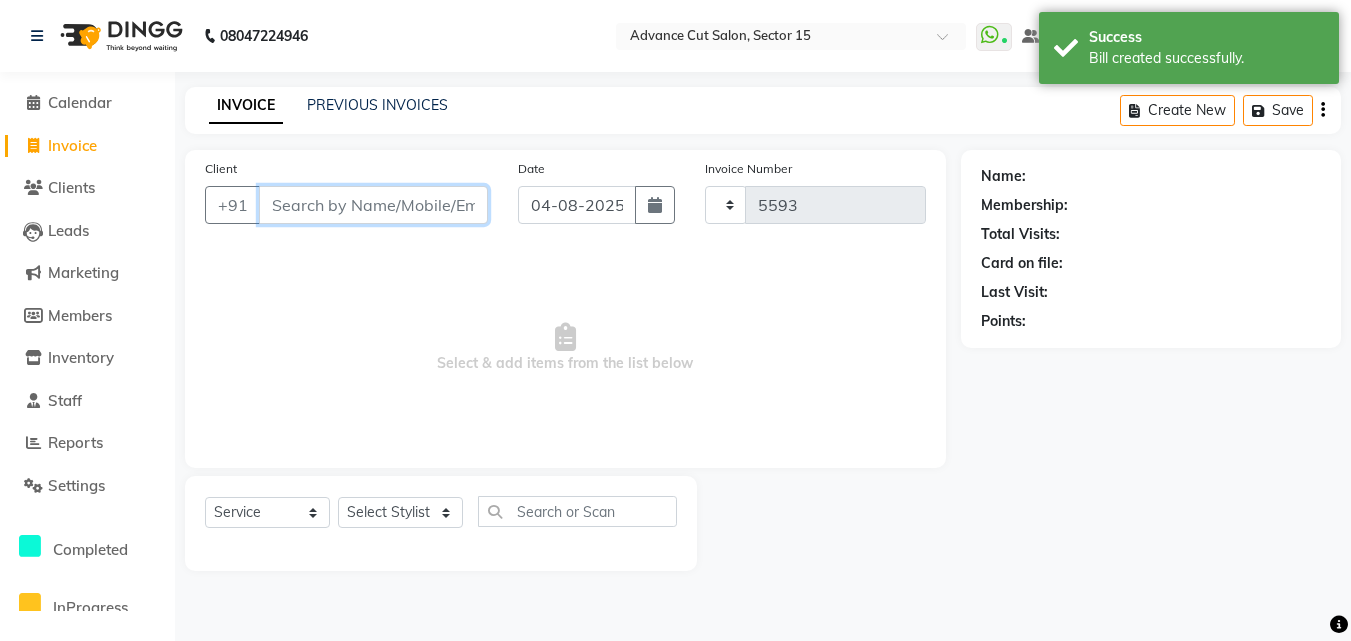 select on "6255" 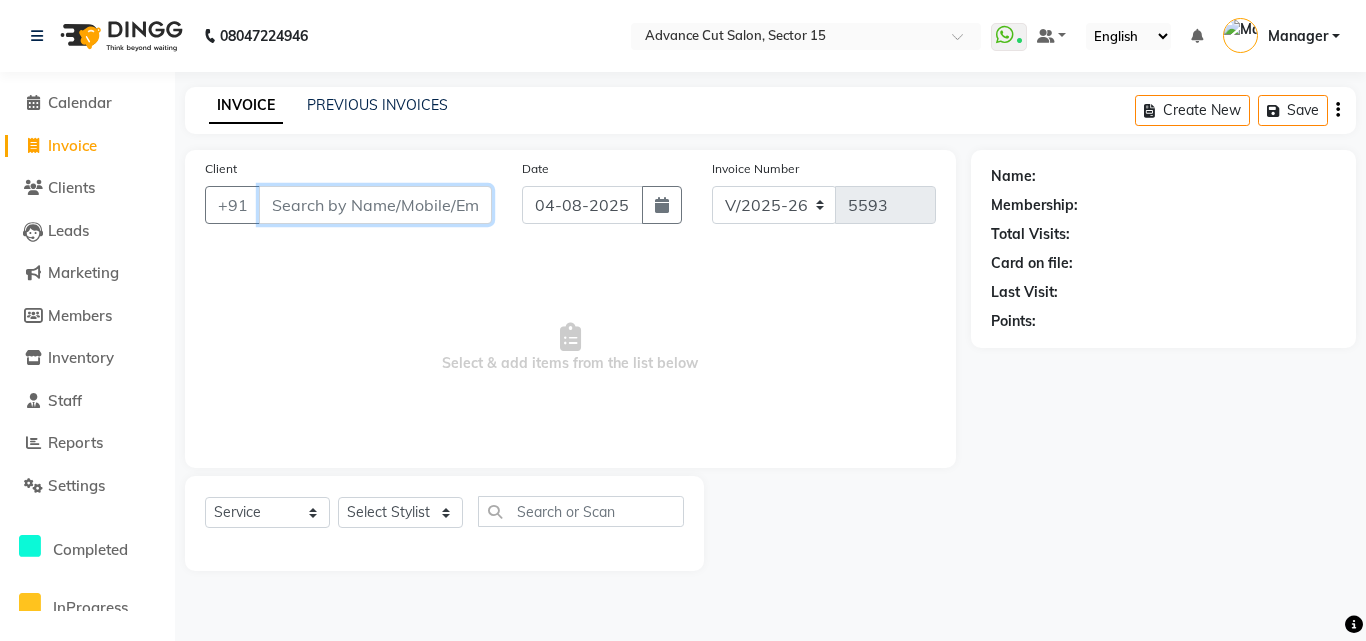 click on "Client" at bounding box center (375, 205) 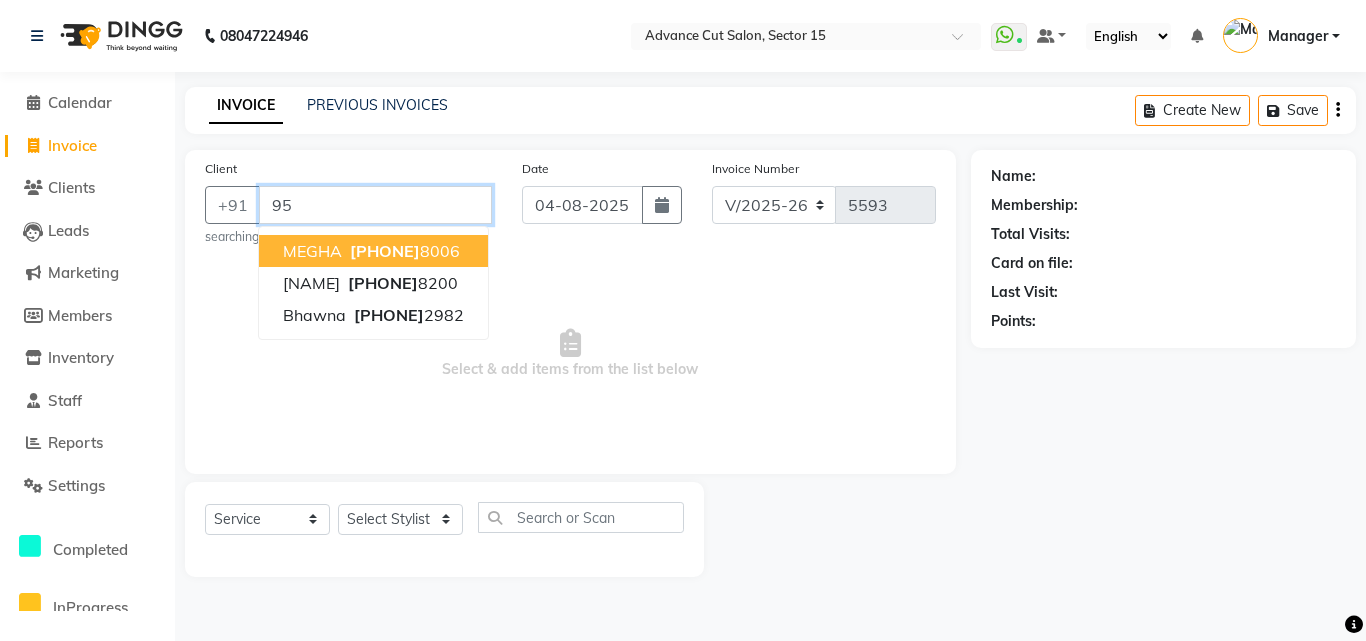 type on "9" 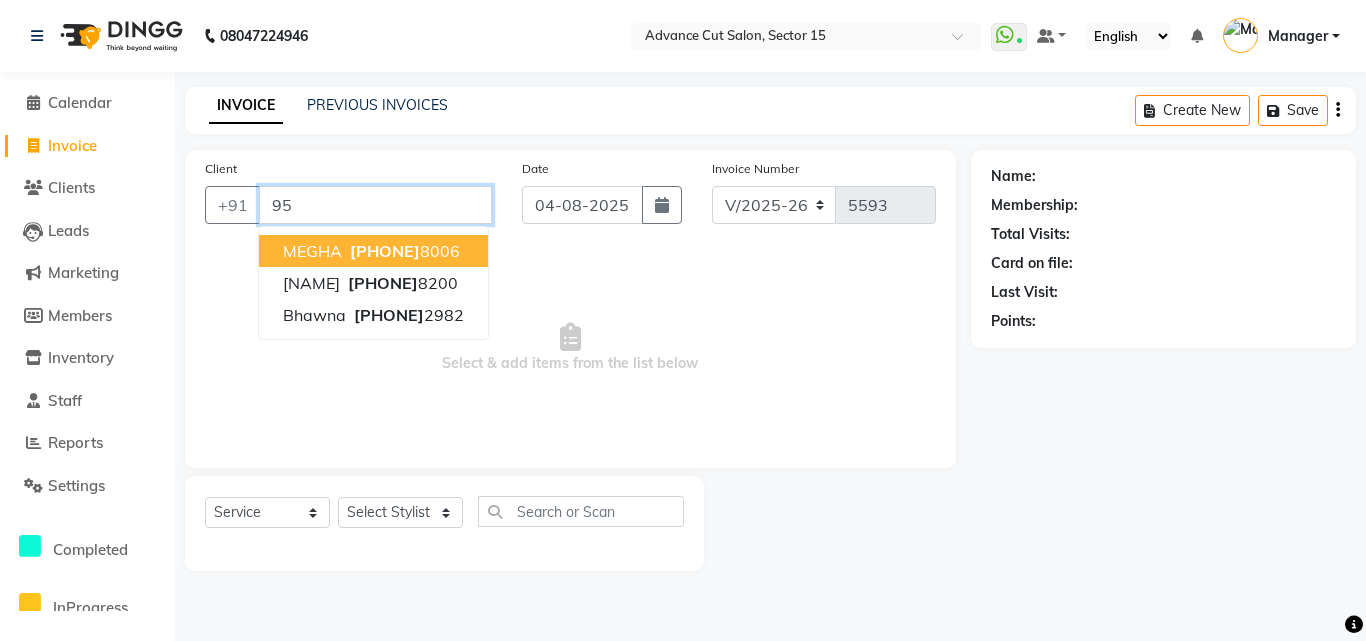 type on "9" 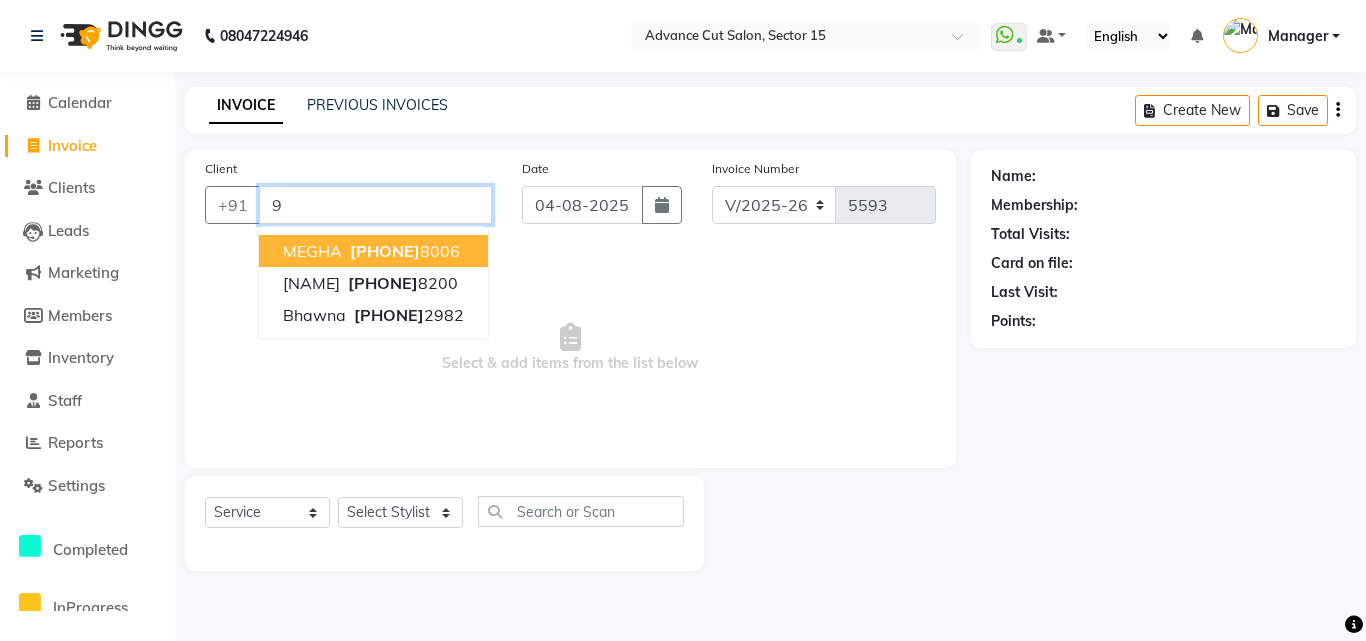 type 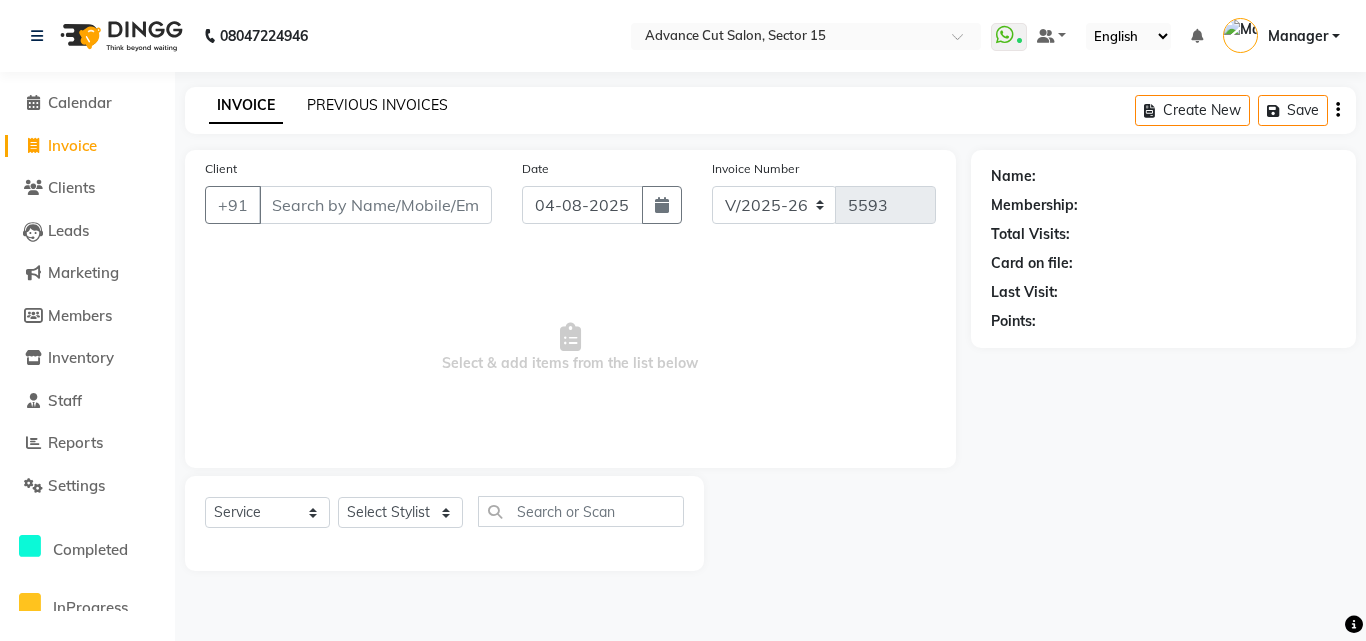 click on "PREVIOUS INVOICES" 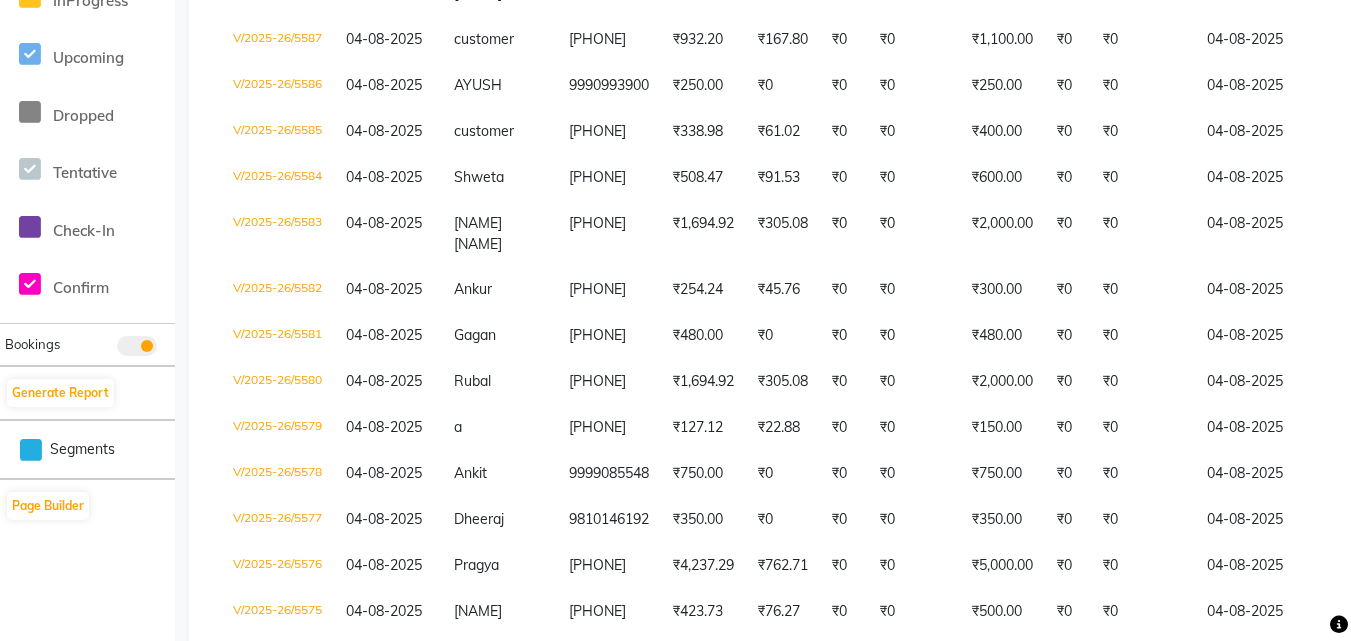 scroll, scrollTop: 657, scrollLeft: 0, axis: vertical 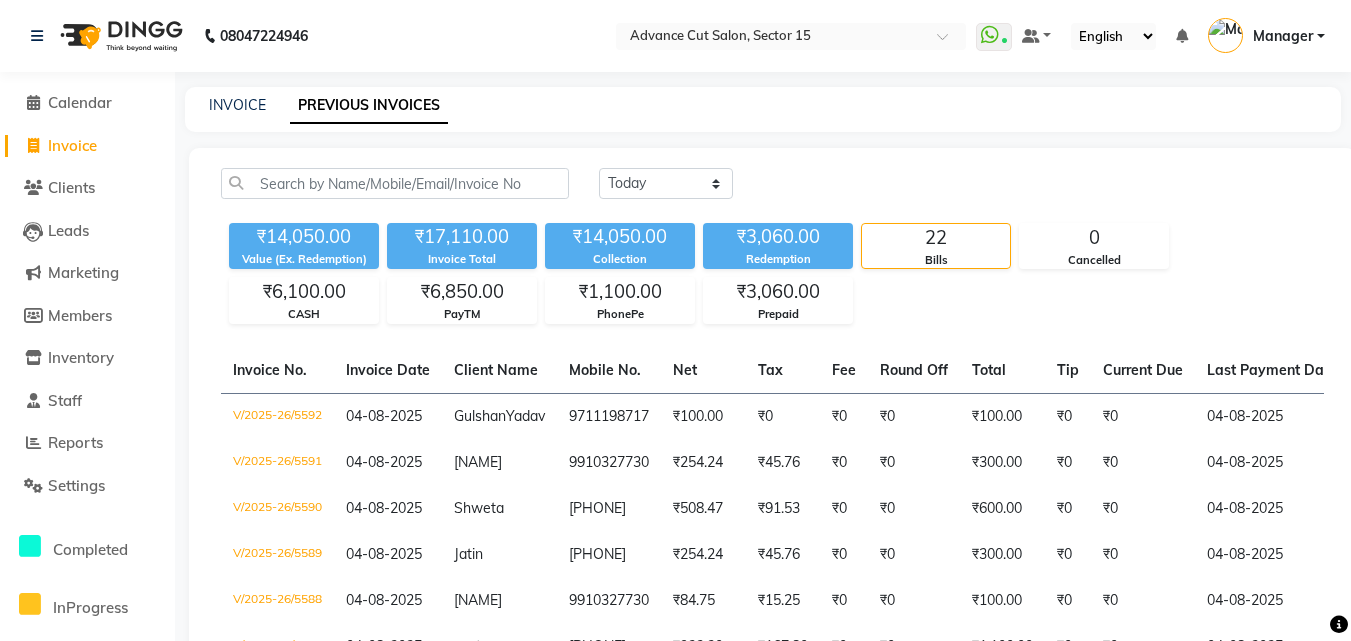 click 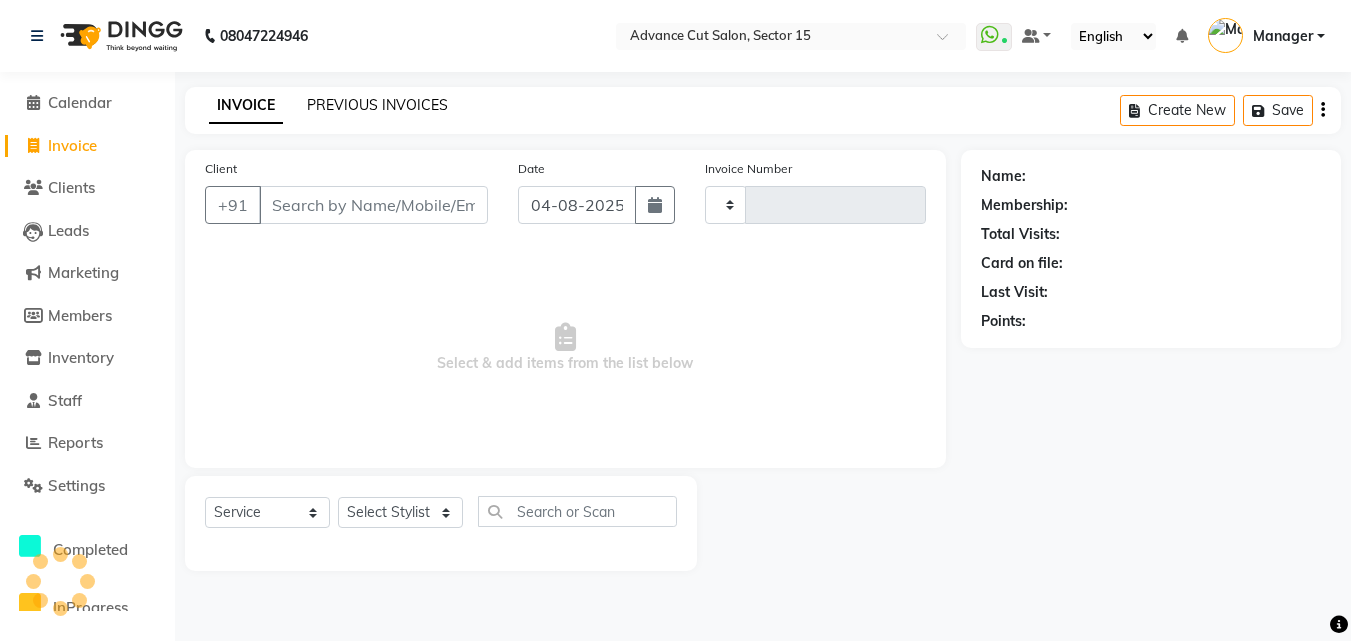 type on "5594" 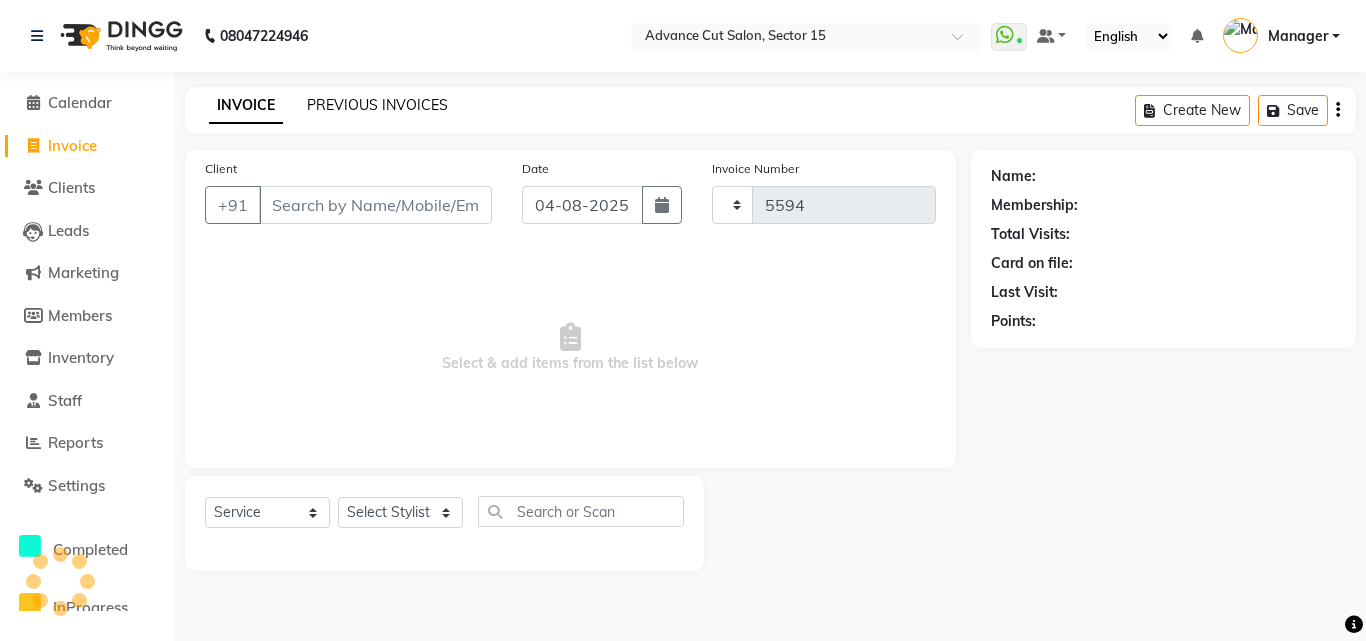 select on "6255" 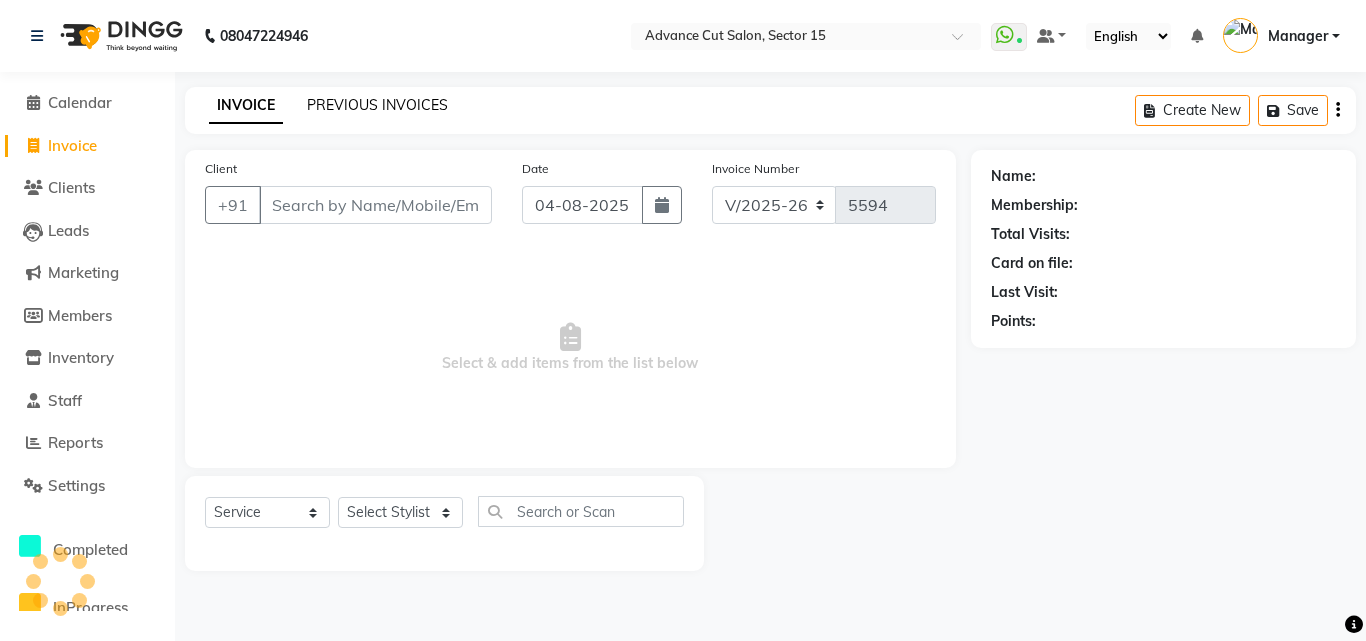 click on "PREVIOUS INVOICES" 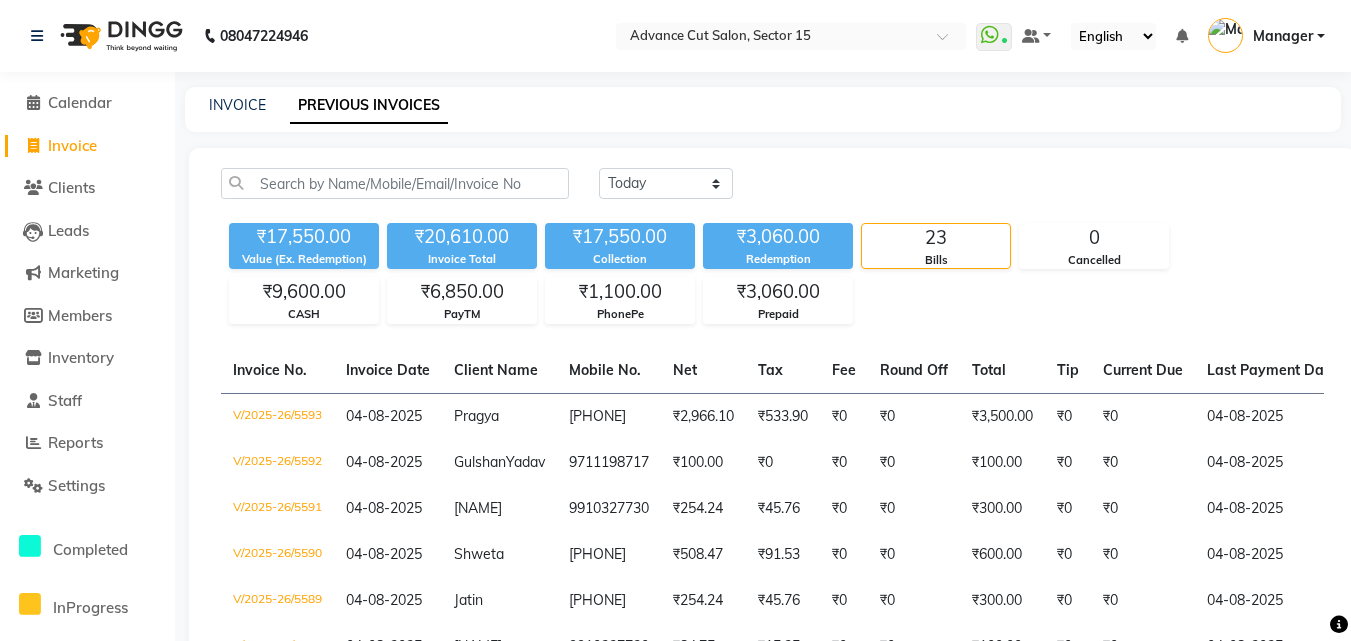 click on "INVOICE" 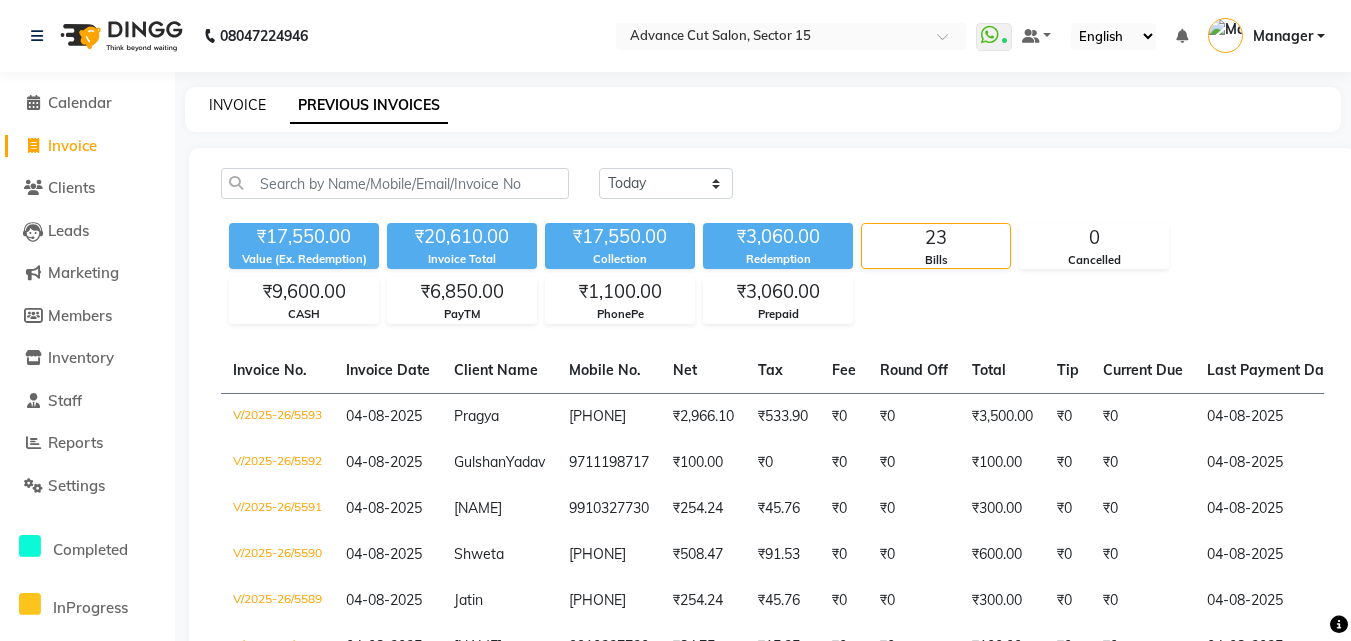 click on "INVOICE" 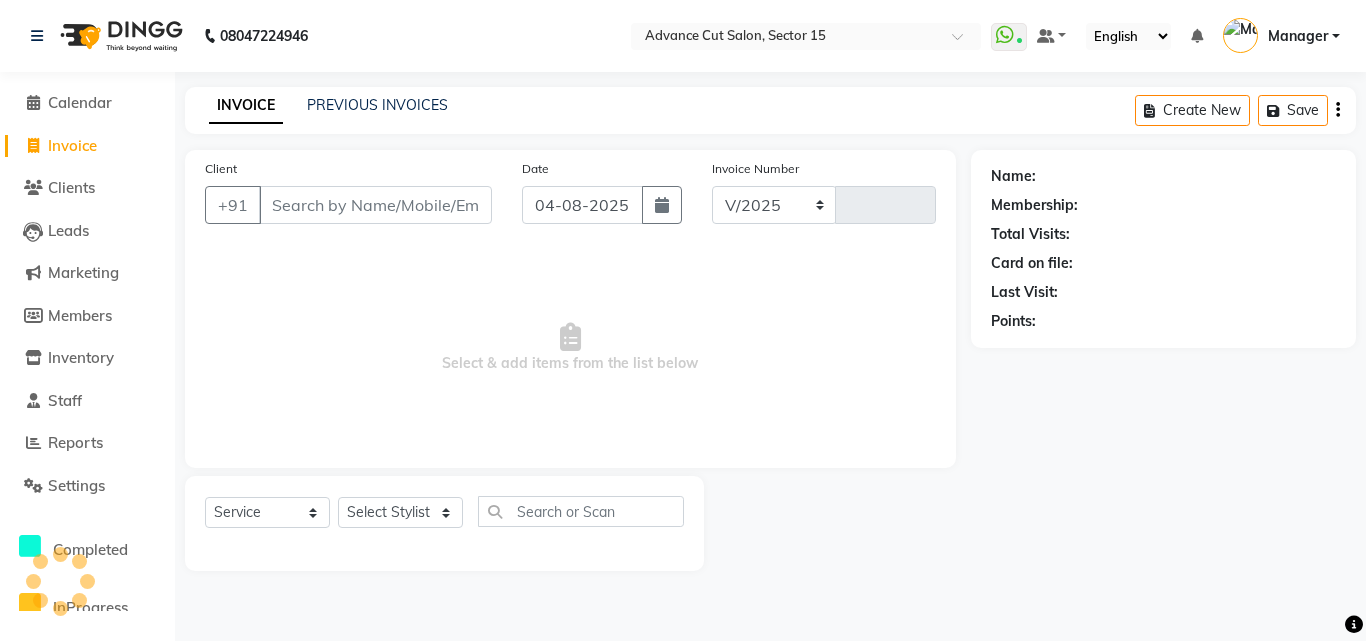 select on "6255" 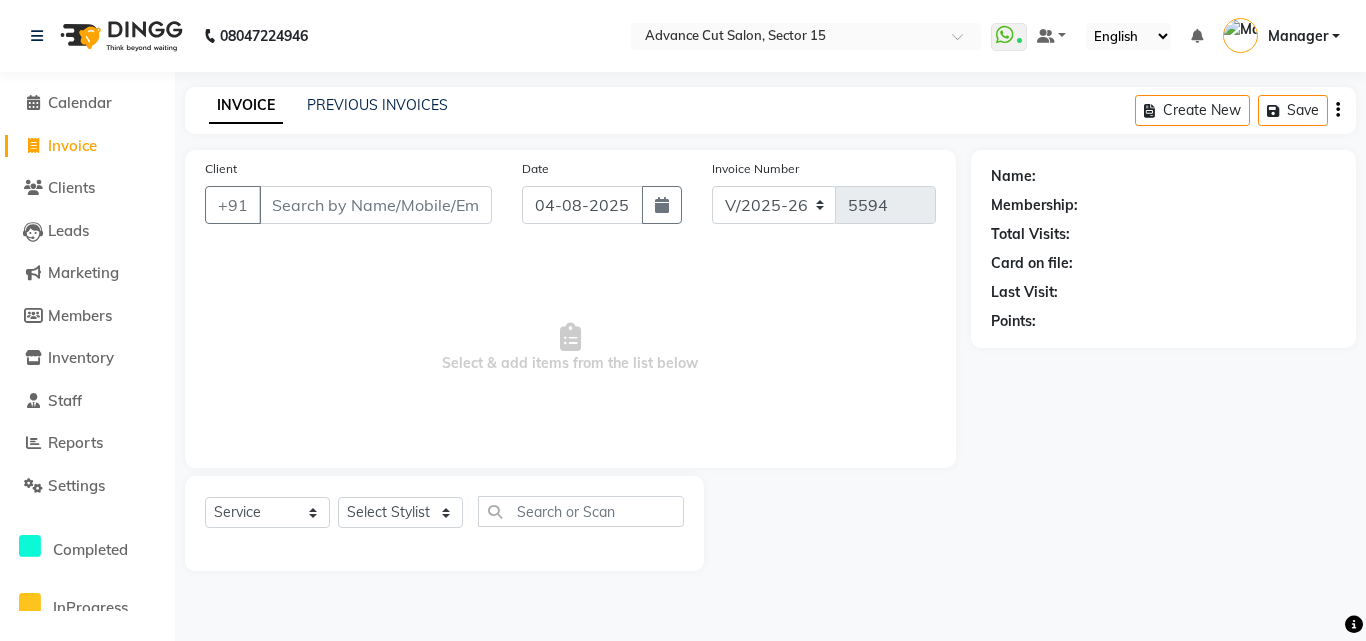click on "Client +91" 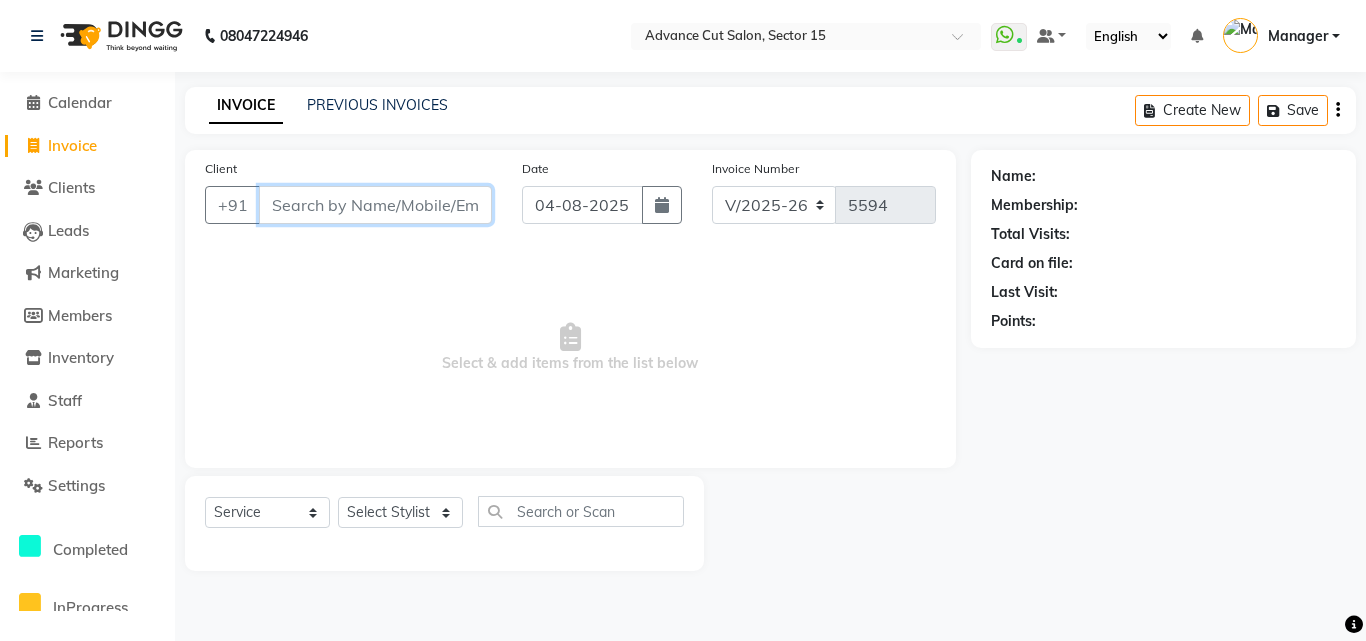 click on "Client" at bounding box center [375, 205] 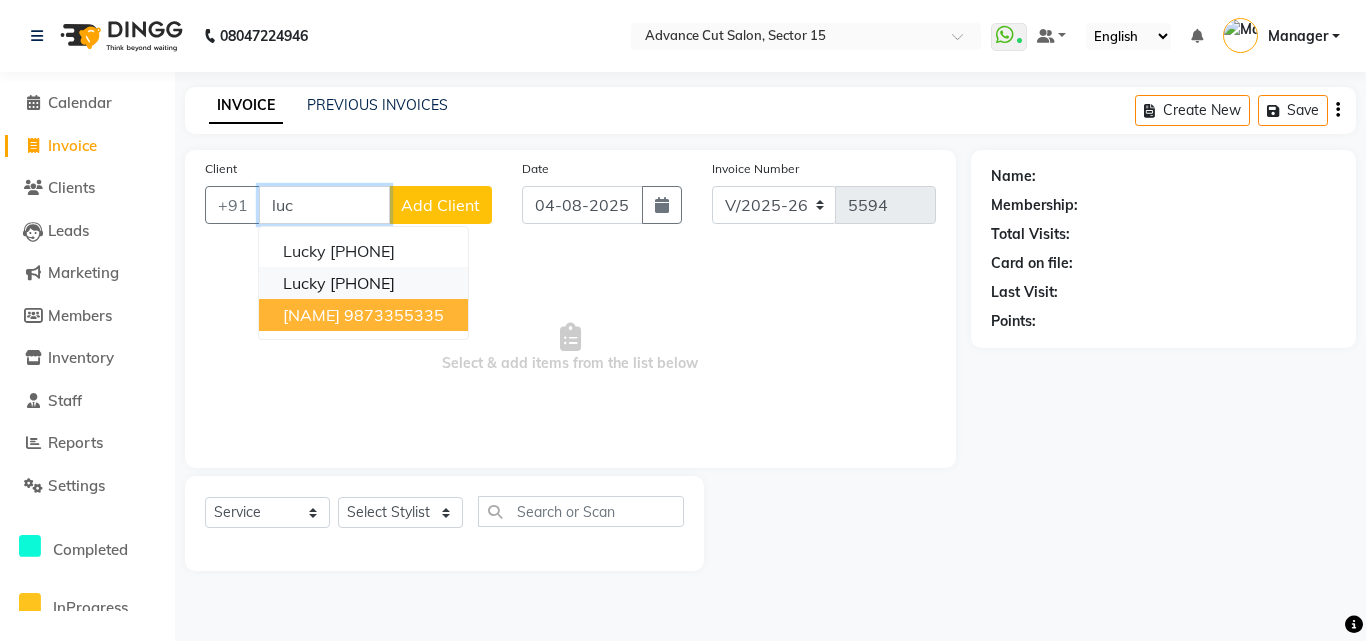 click on "[NAME] [PHONE]" at bounding box center [363, 283] 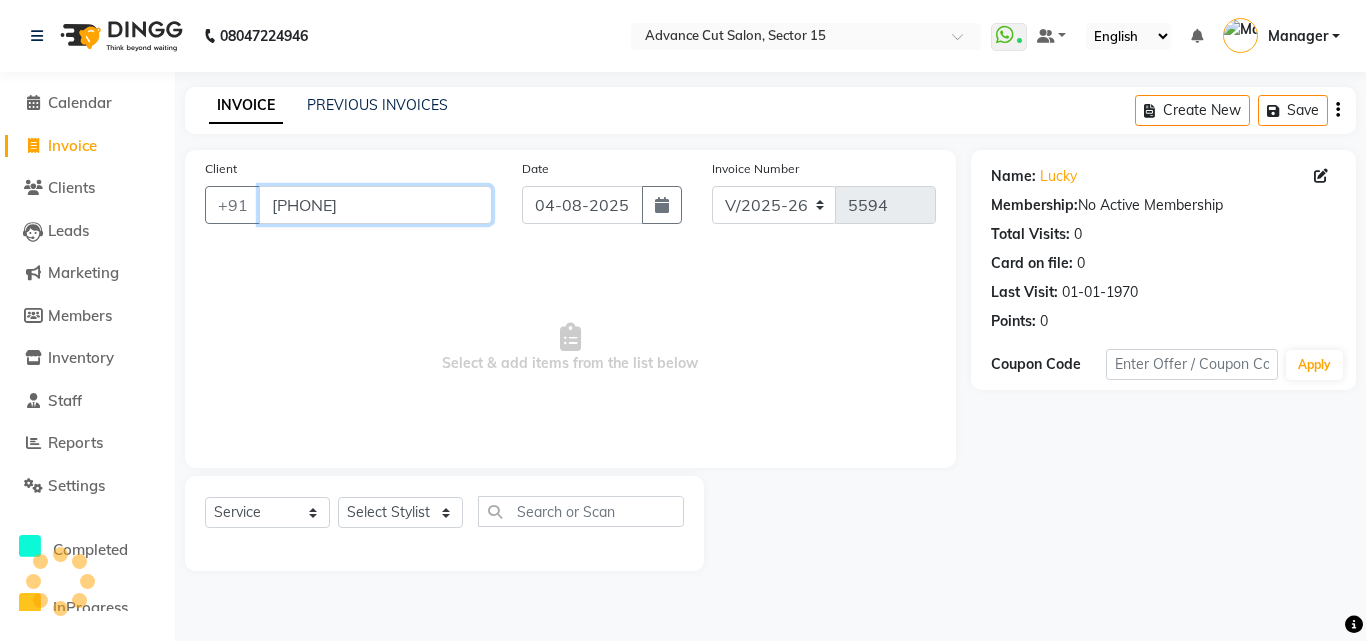 click on "[PHONE]" at bounding box center [375, 205] 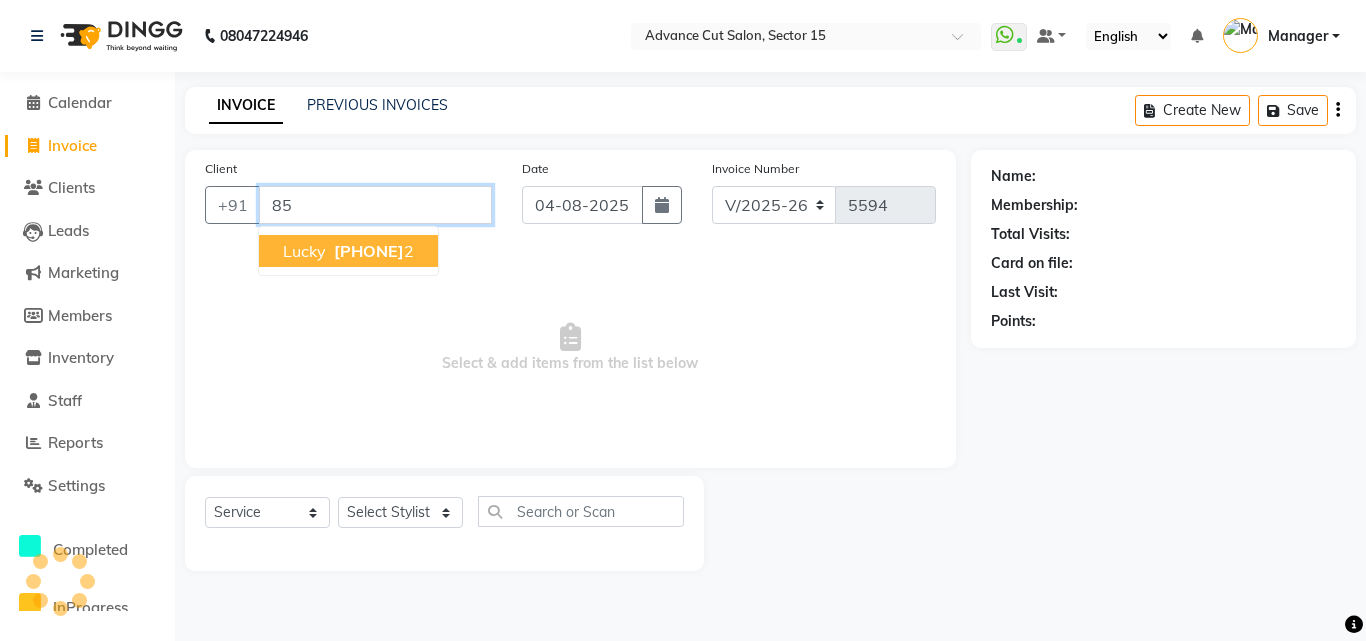 type on "8" 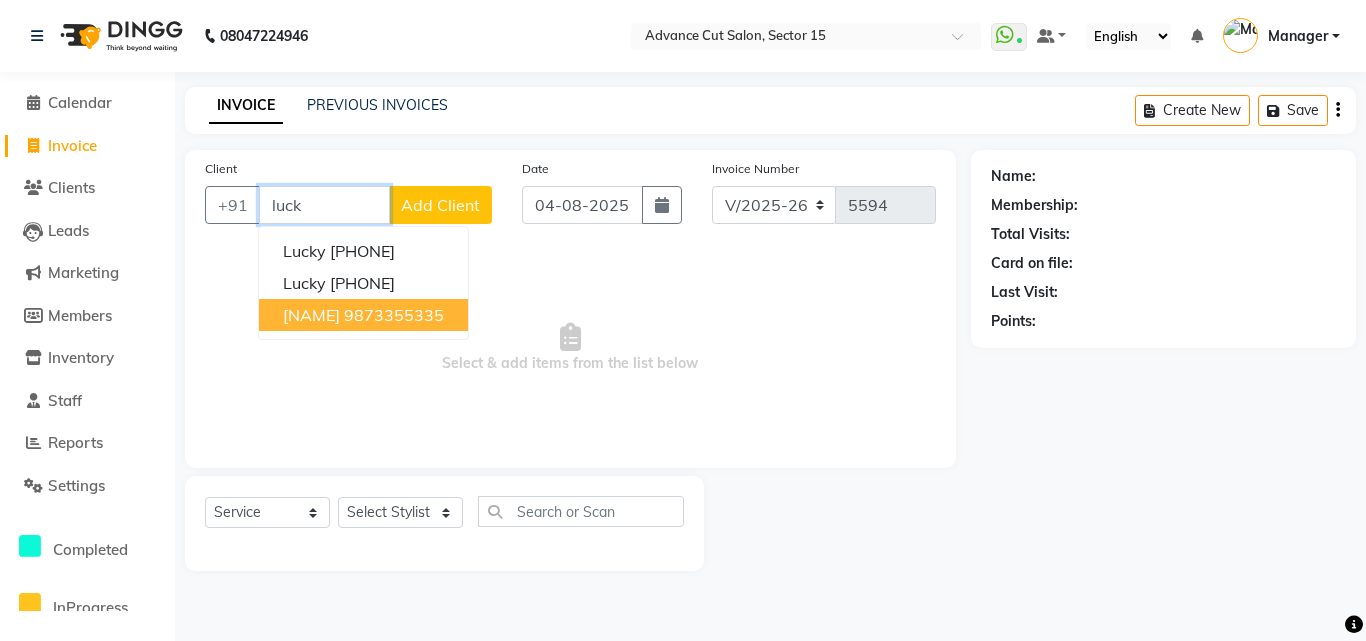 drag, startPoint x: 435, startPoint y: 319, endPoint x: 382, endPoint y: 546, distance: 233.10513 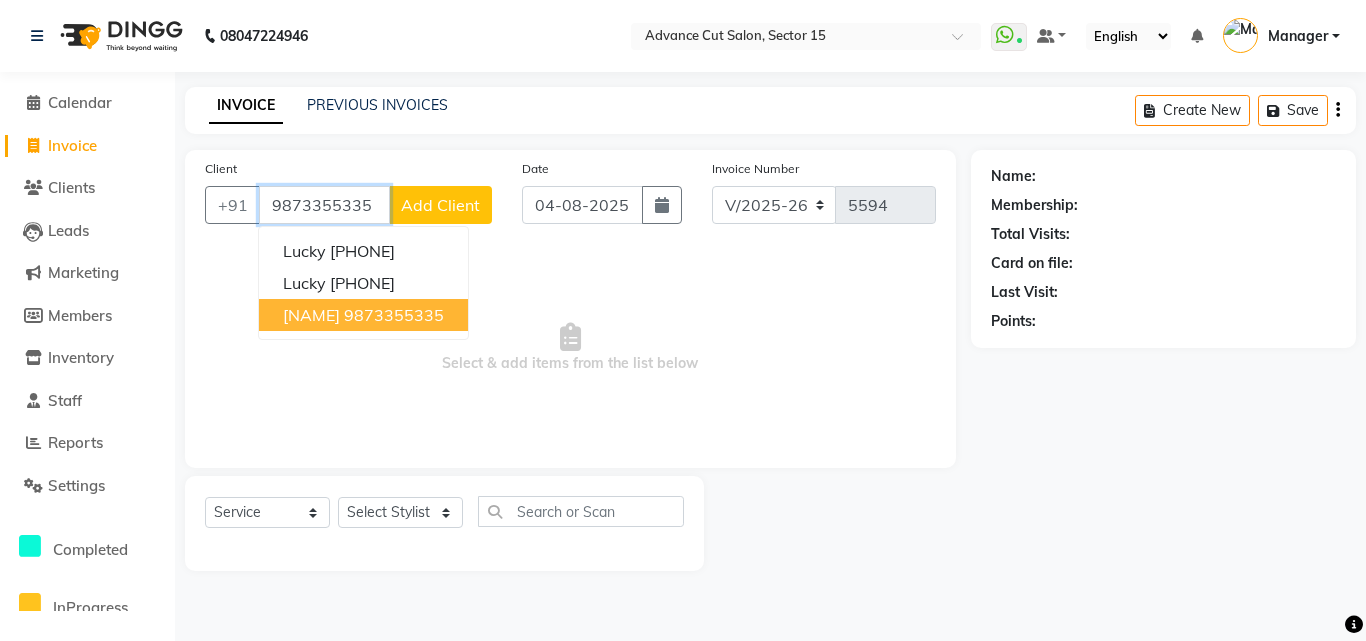 type on "9873355335" 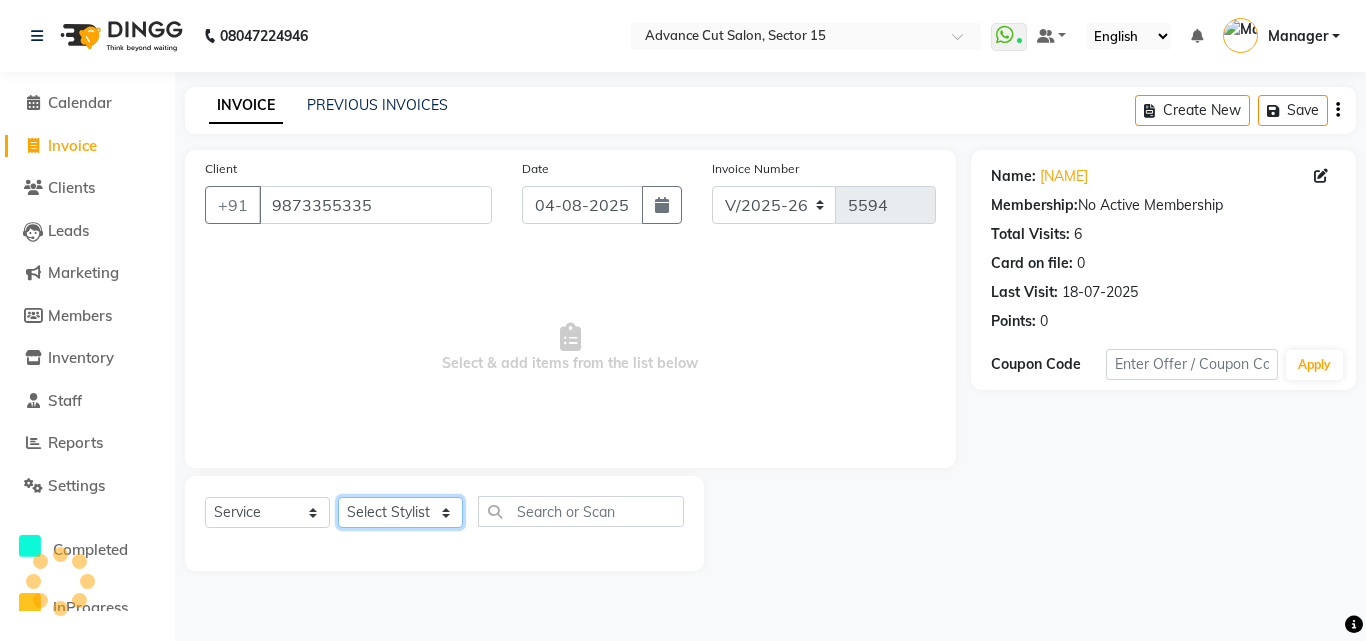 click on "Select Stylist Advance Cut  ASIF FARMAN HAIDER Iqbal KASHISH LUCKY Manager MANOJ NASEEM NASIR Nidhi Pooja  PRIYA RAEES RANI RASHID RIZWAN SACHIN SALMAN SANJAY Shahjad Shankar shuaib SONI" 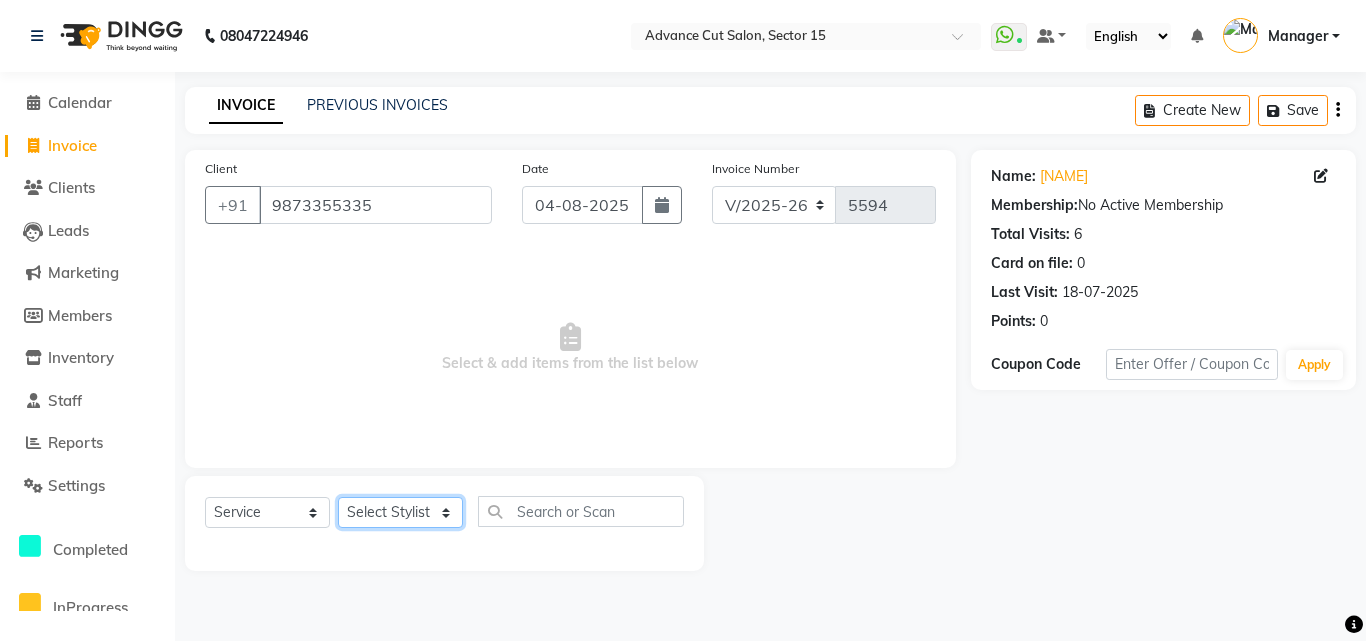 select on "46505" 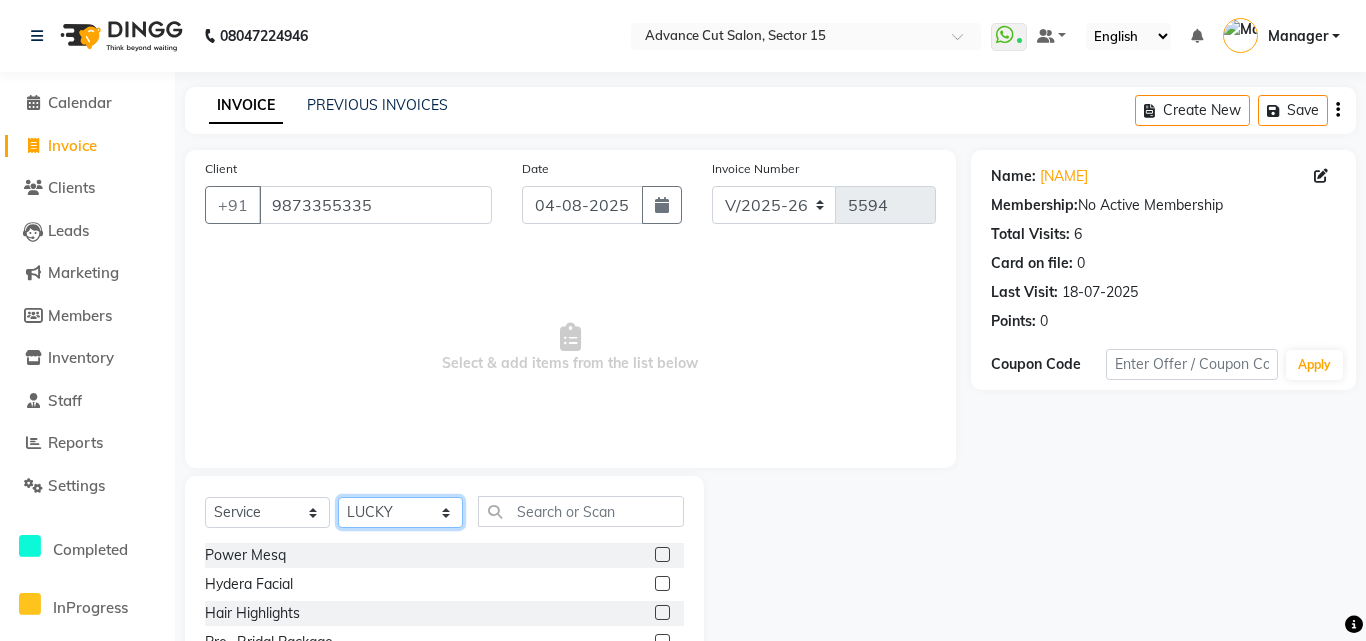 drag, startPoint x: 401, startPoint y: 514, endPoint x: 551, endPoint y: 516, distance: 150.01334 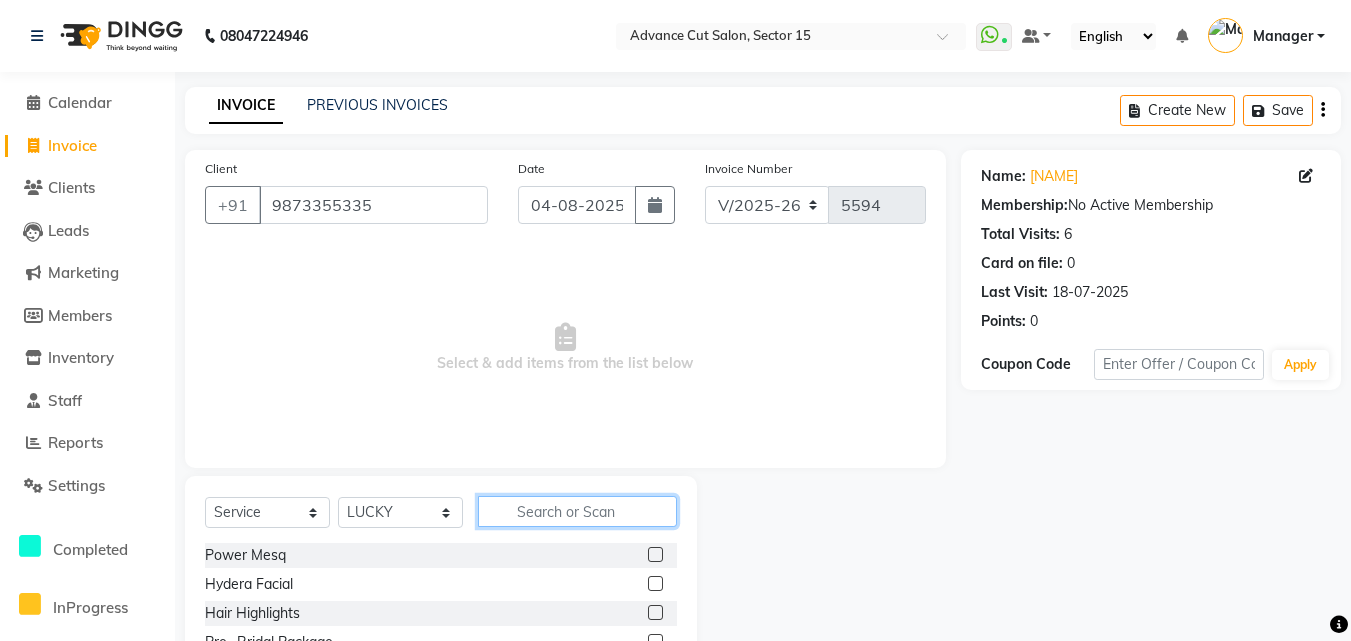 click 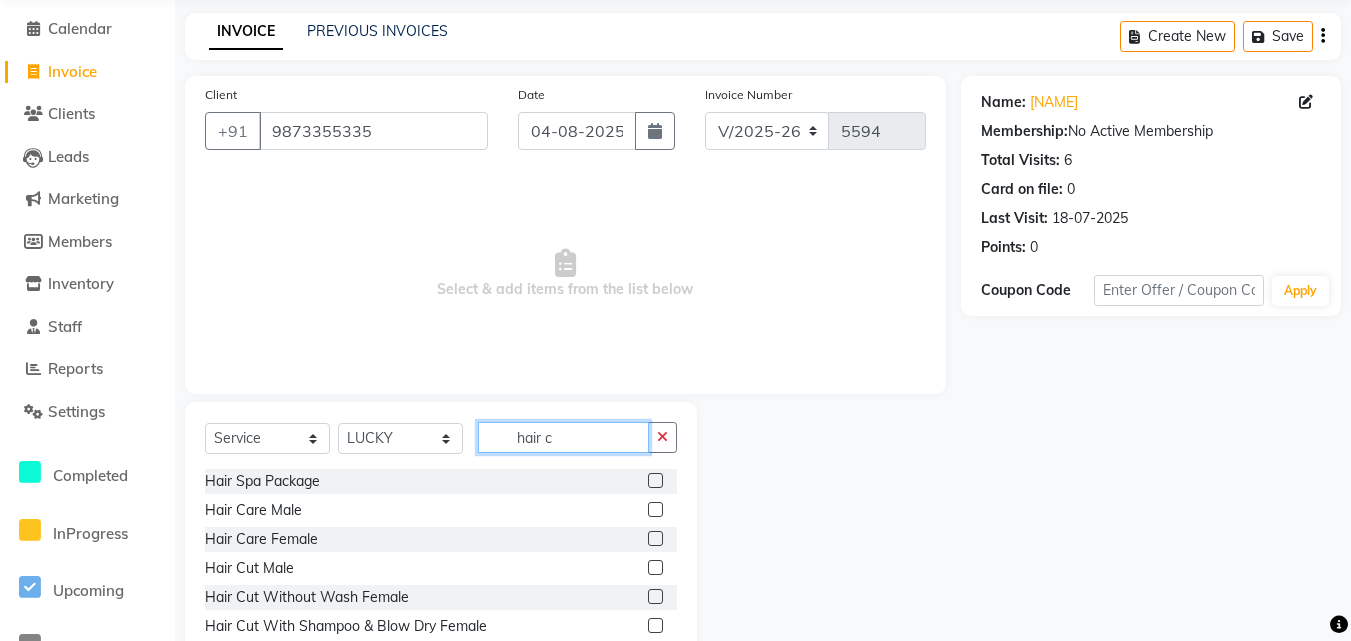scroll, scrollTop: 134, scrollLeft: 0, axis: vertical 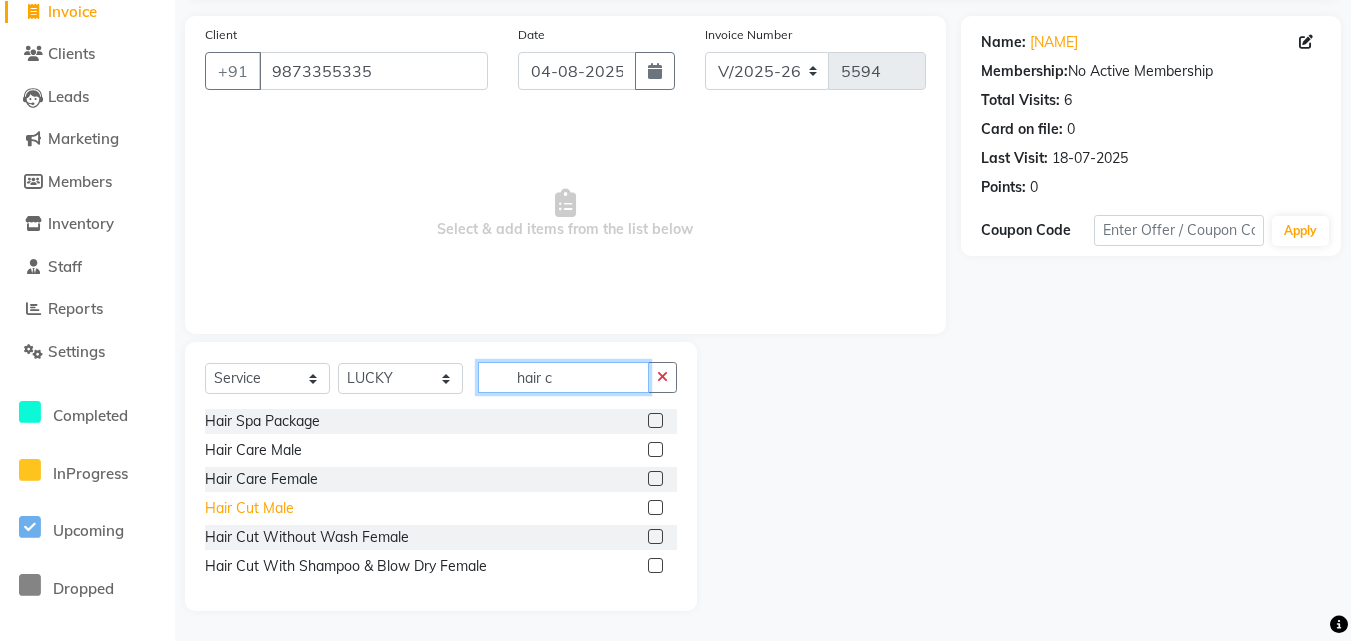 type on "hair c" 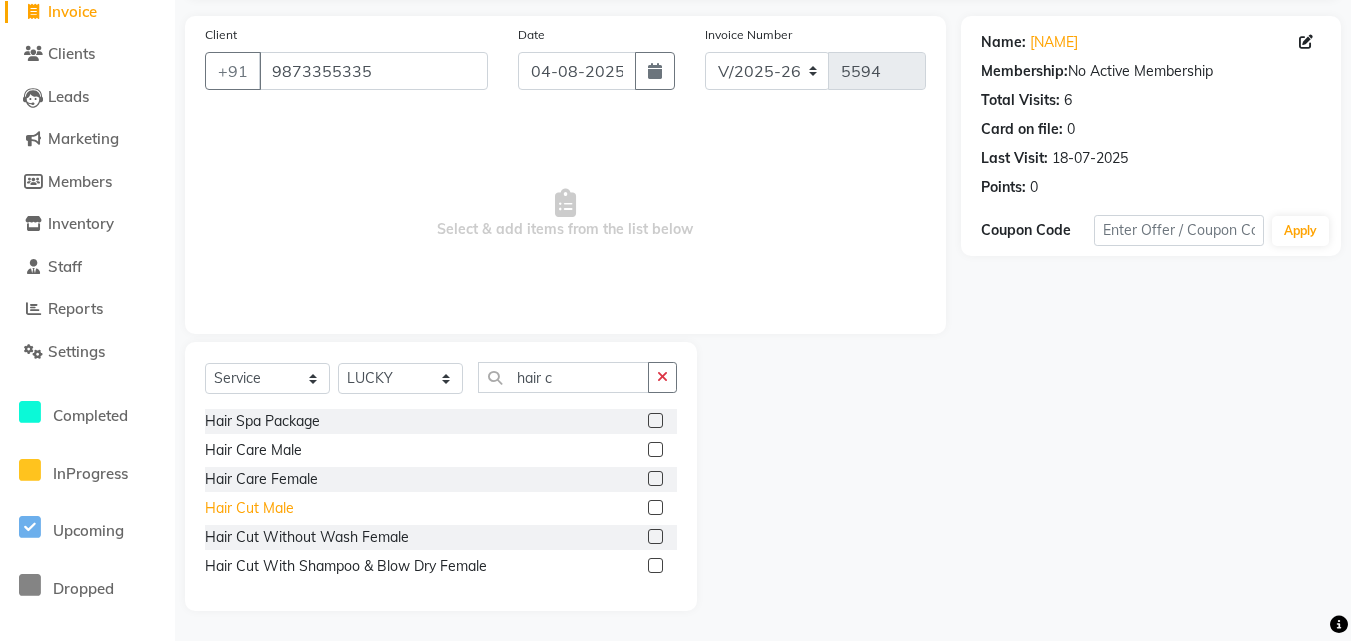 click on "Hair Cut  Male" 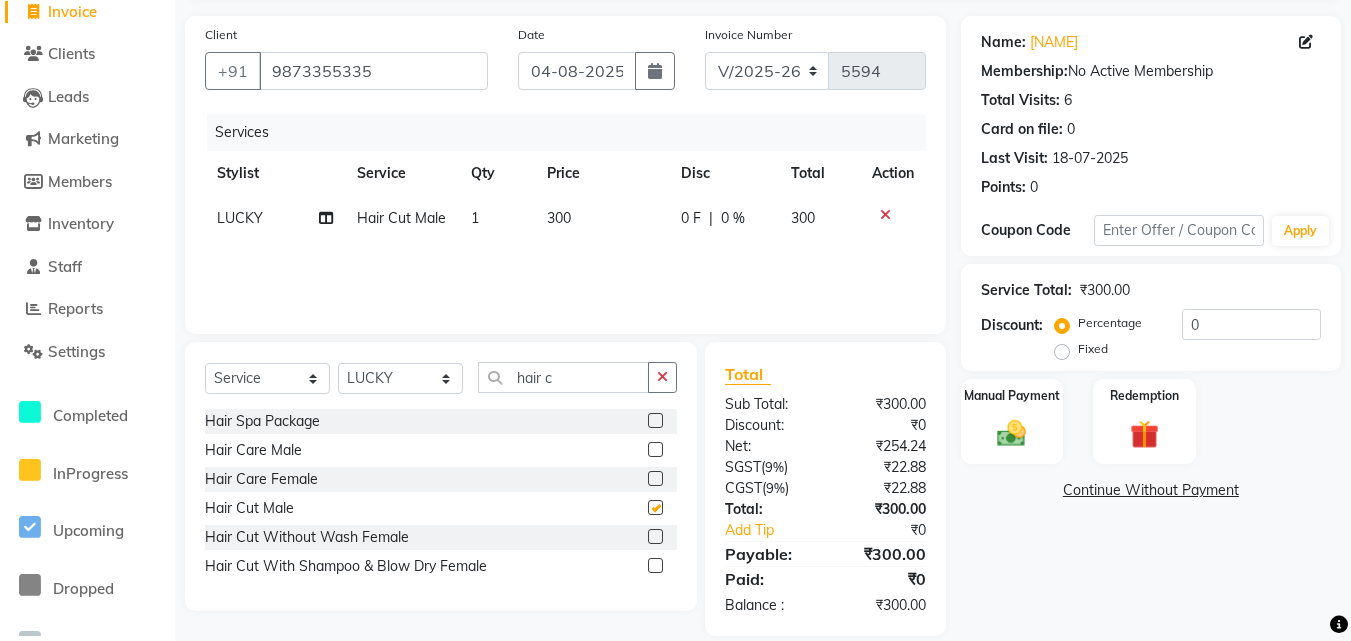 checkbox on "false" 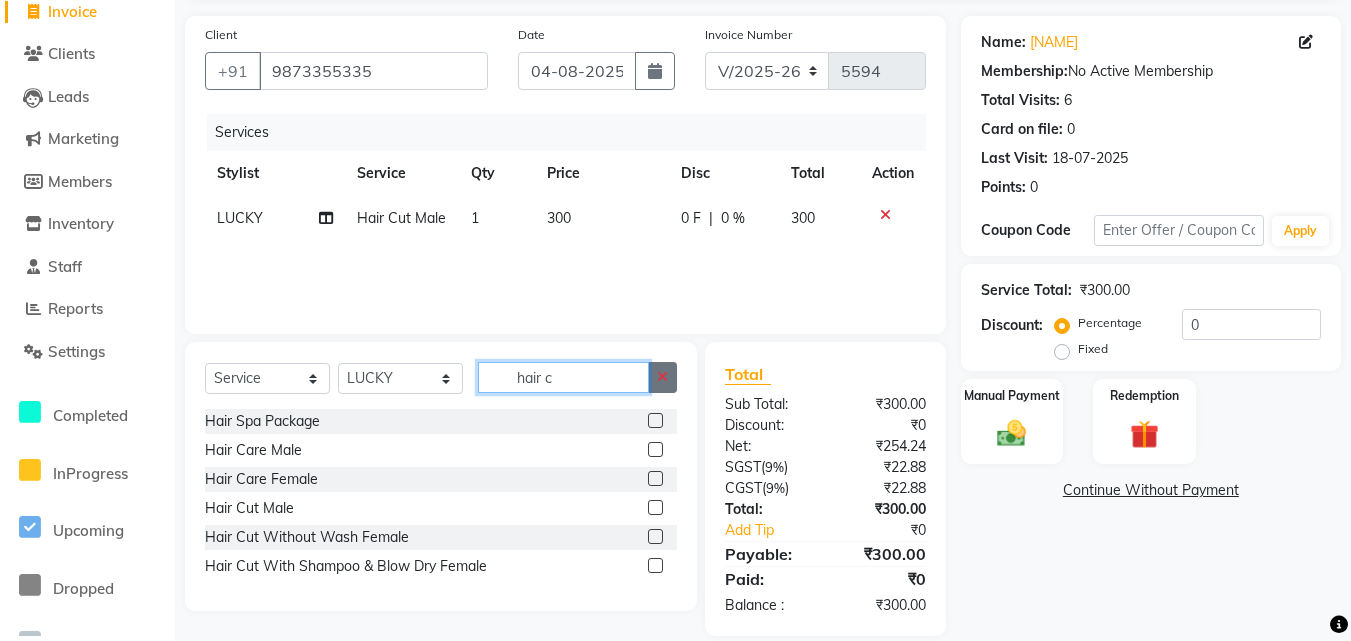 click on "hair c" 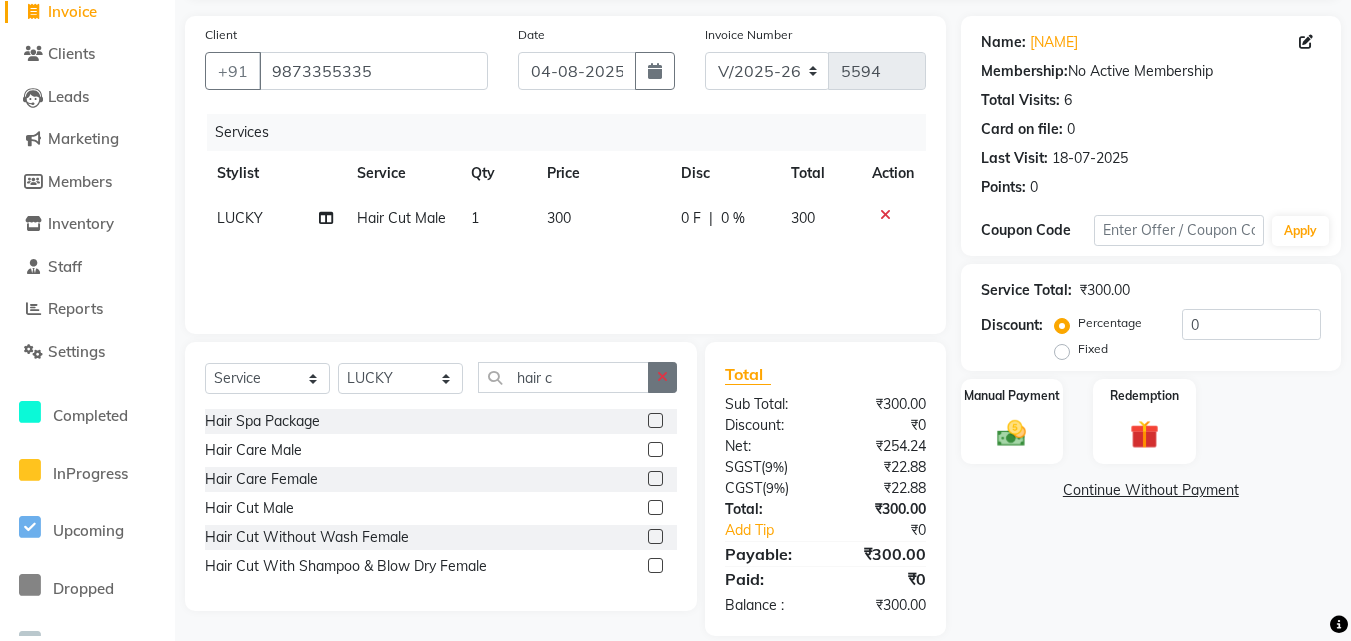 click 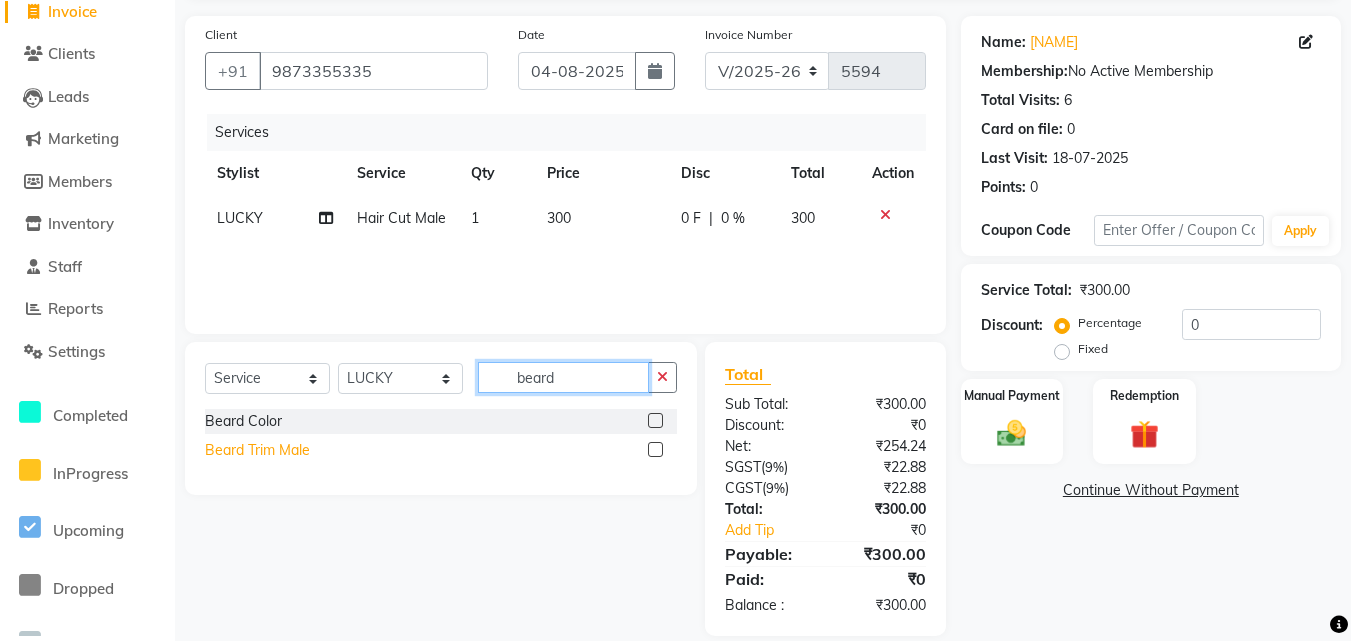type on "beard" 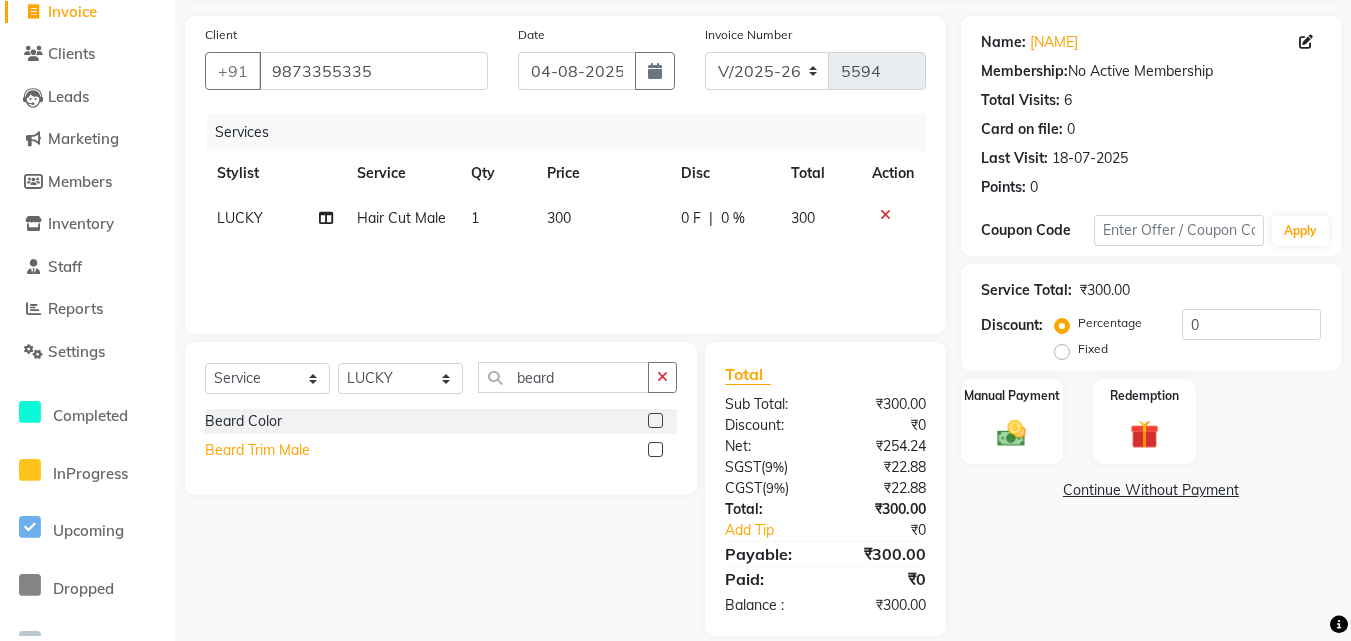 click on "Beard Trim Male" 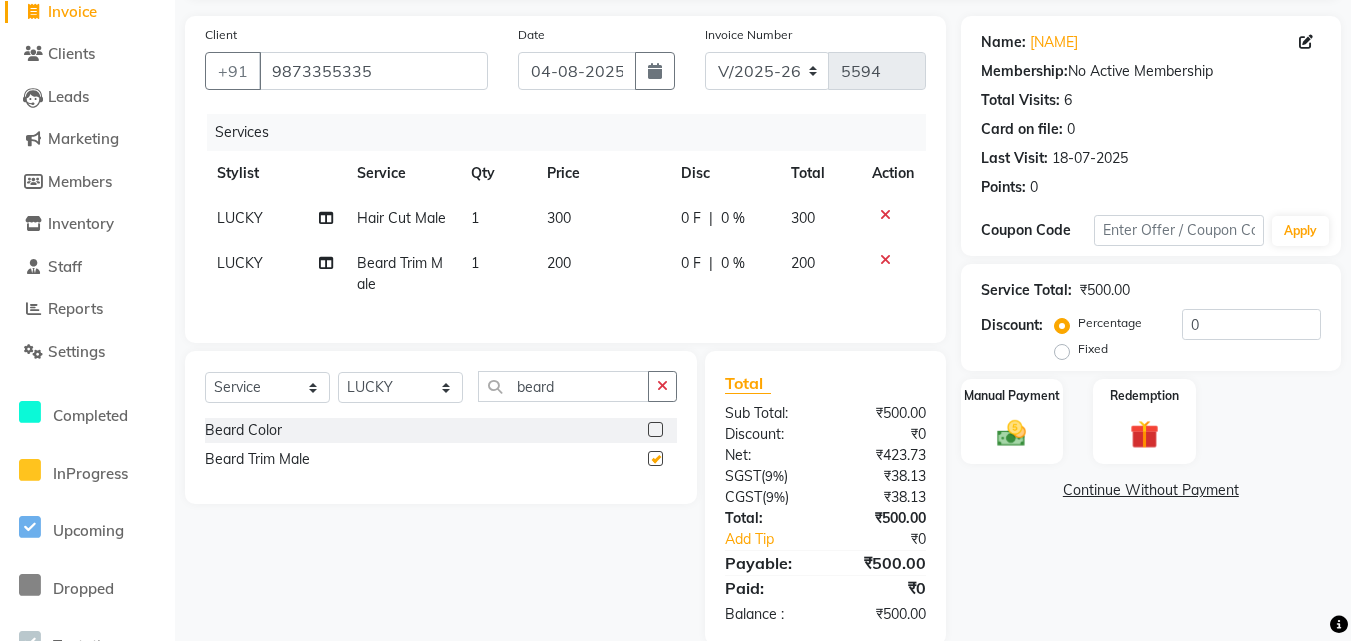 checkbox on "false" 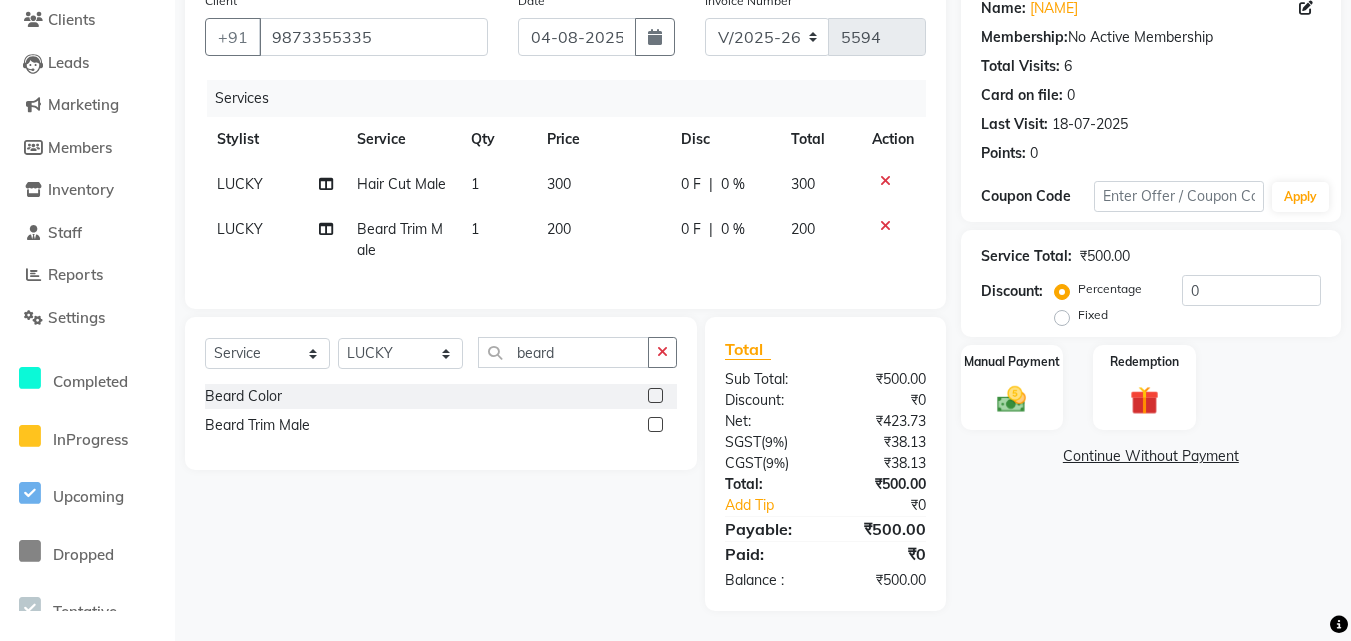 scroll, scrollTop: 183, scrollLeft: 0, axis: vertical 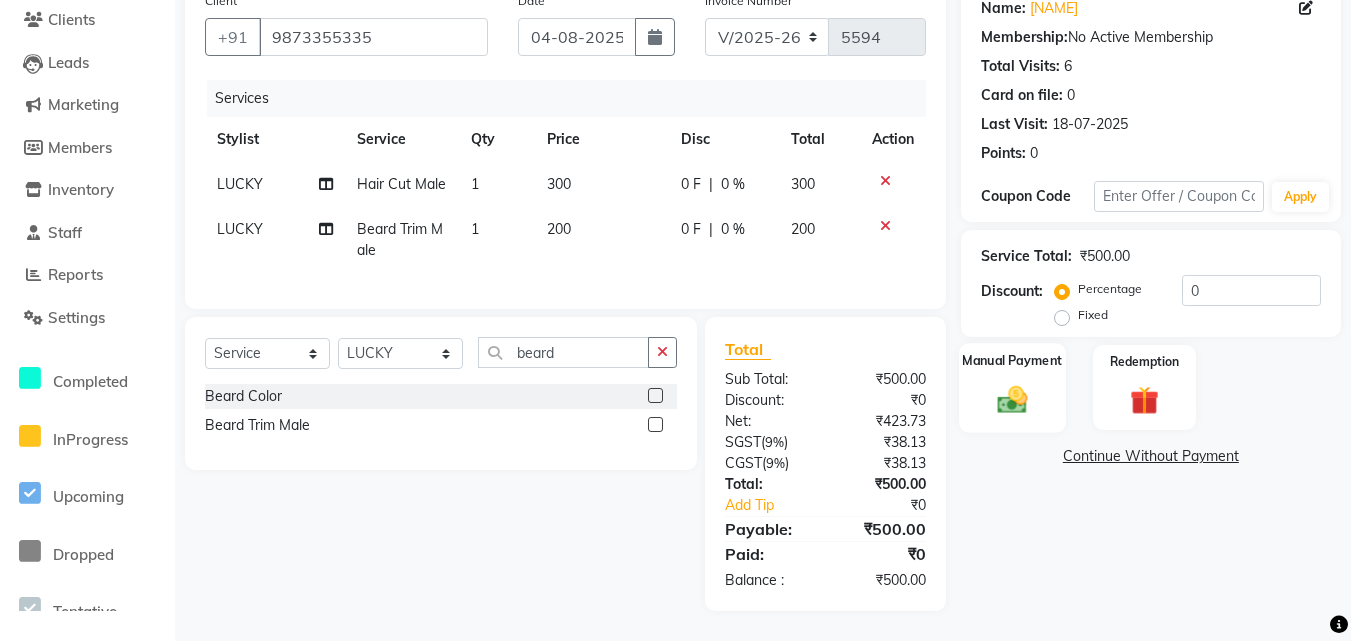 click on "Manual Payment" 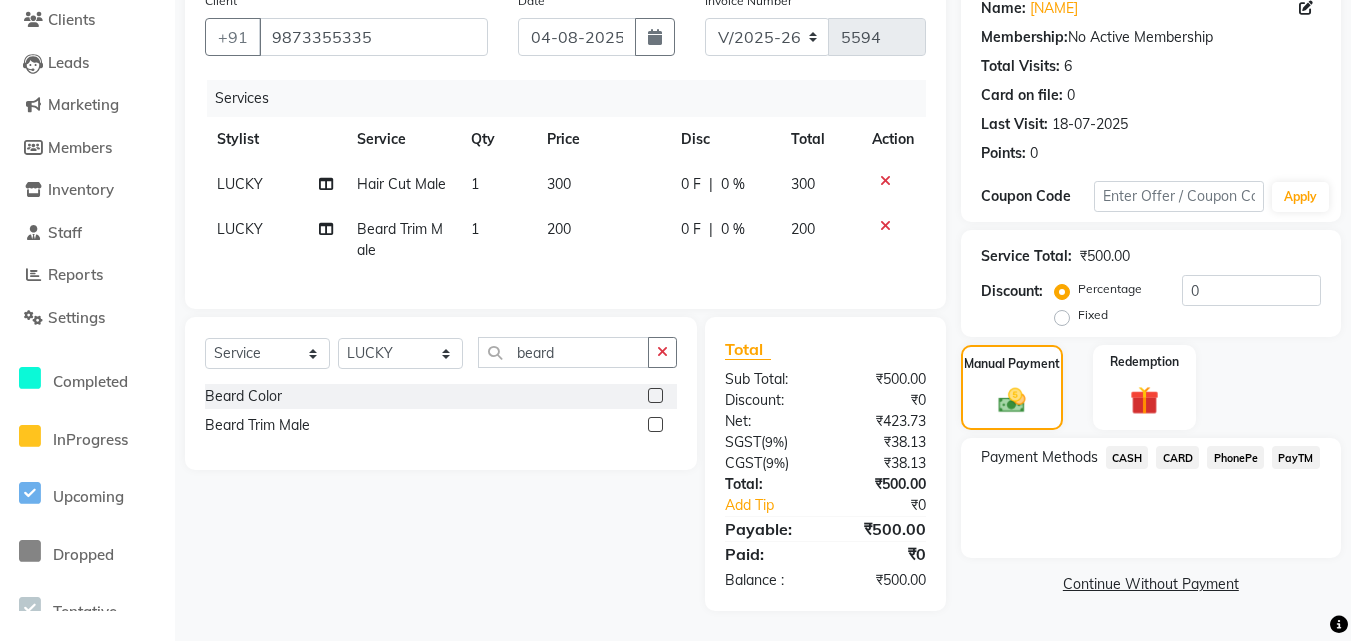 click on "PayTM" 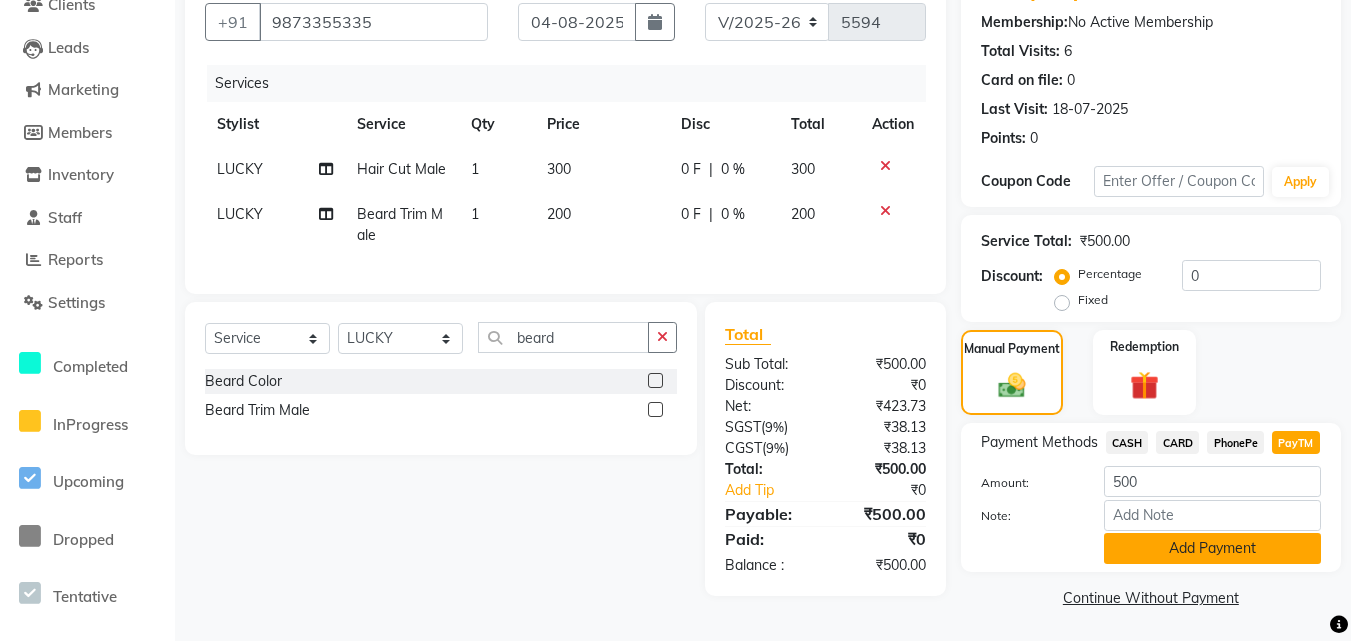 click on "Add Payment" 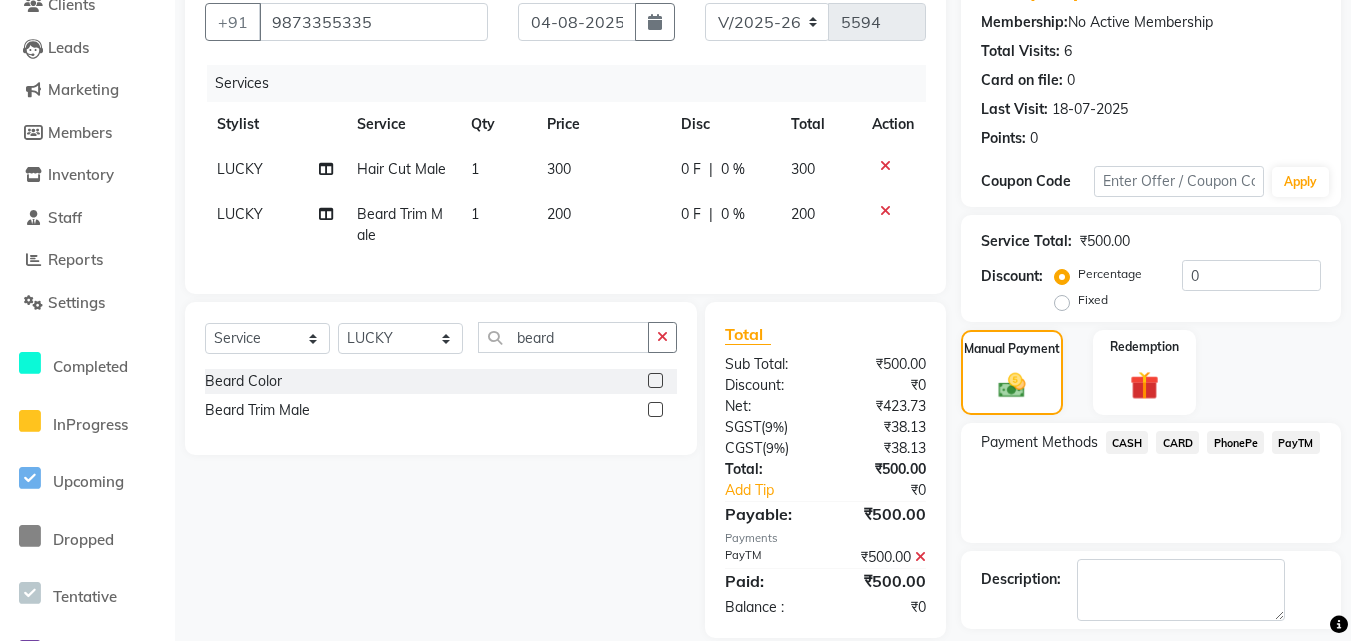 scroll, scrollTop: 269, scrollLeft: 0, axis: vertical 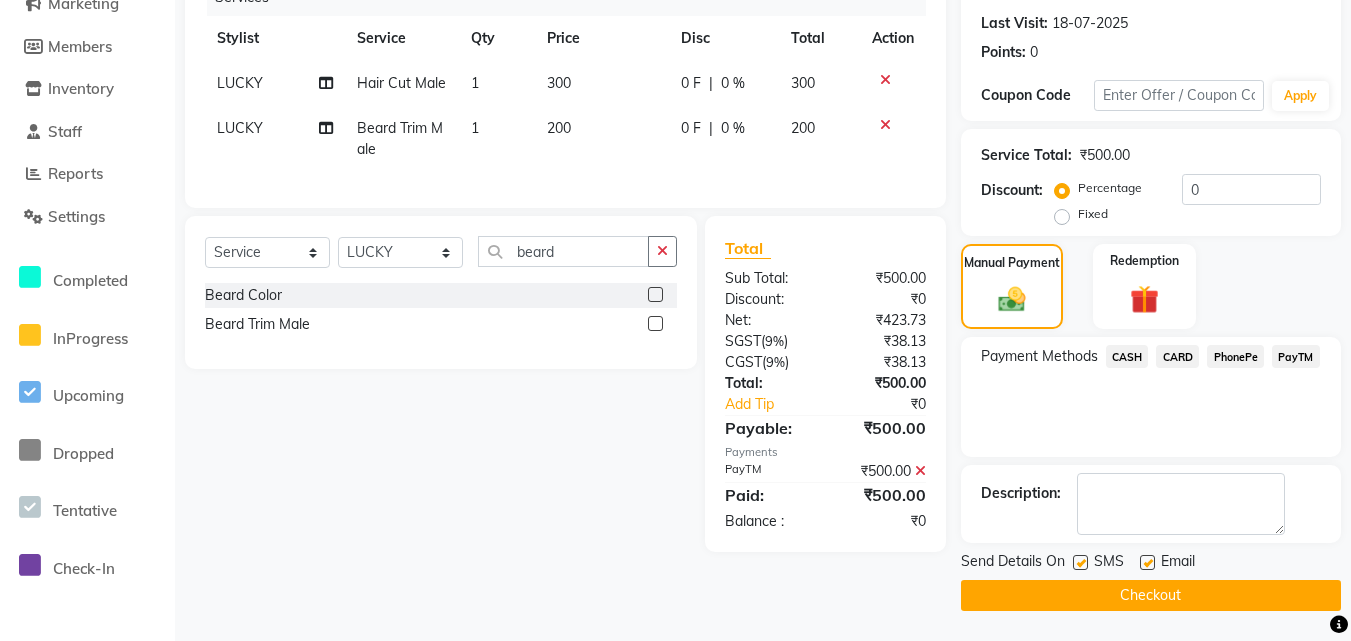 click 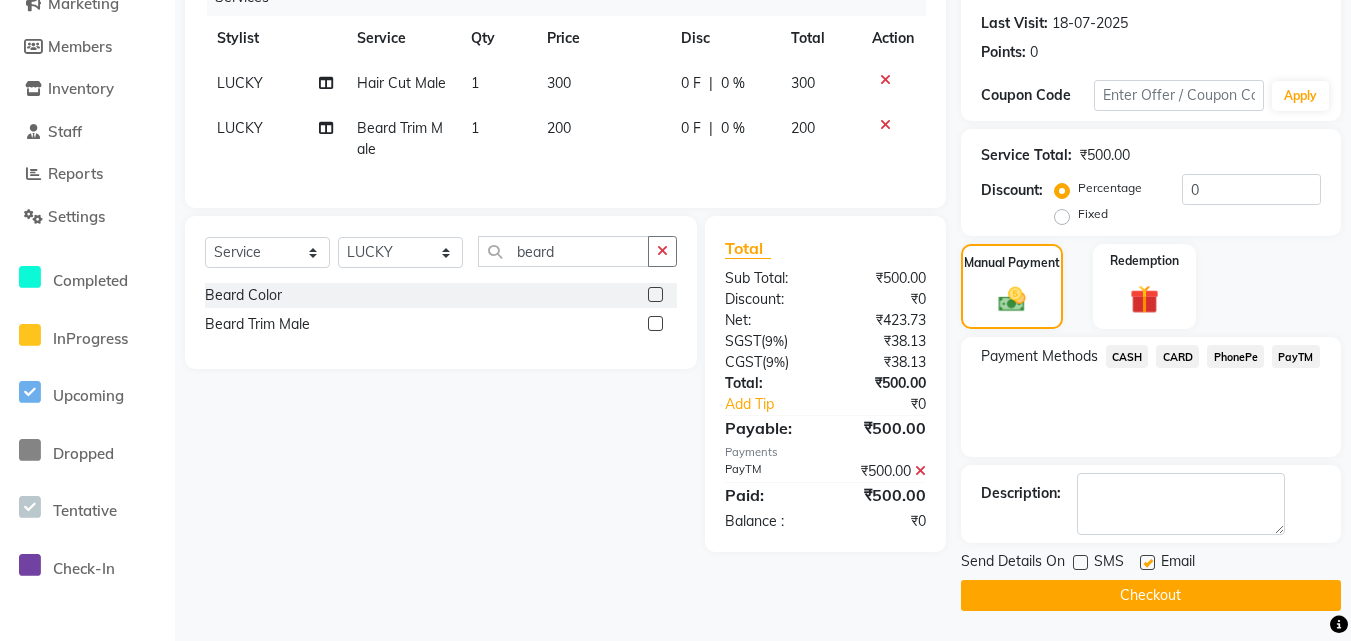 click 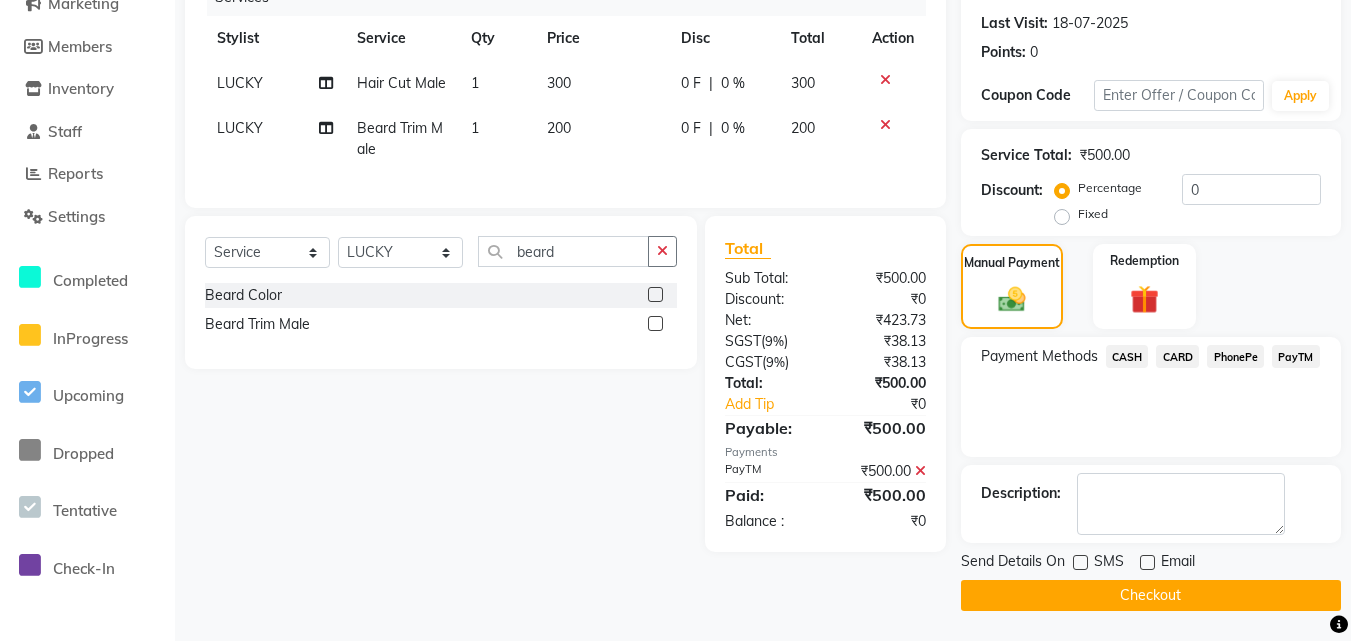 click on "Checkout" 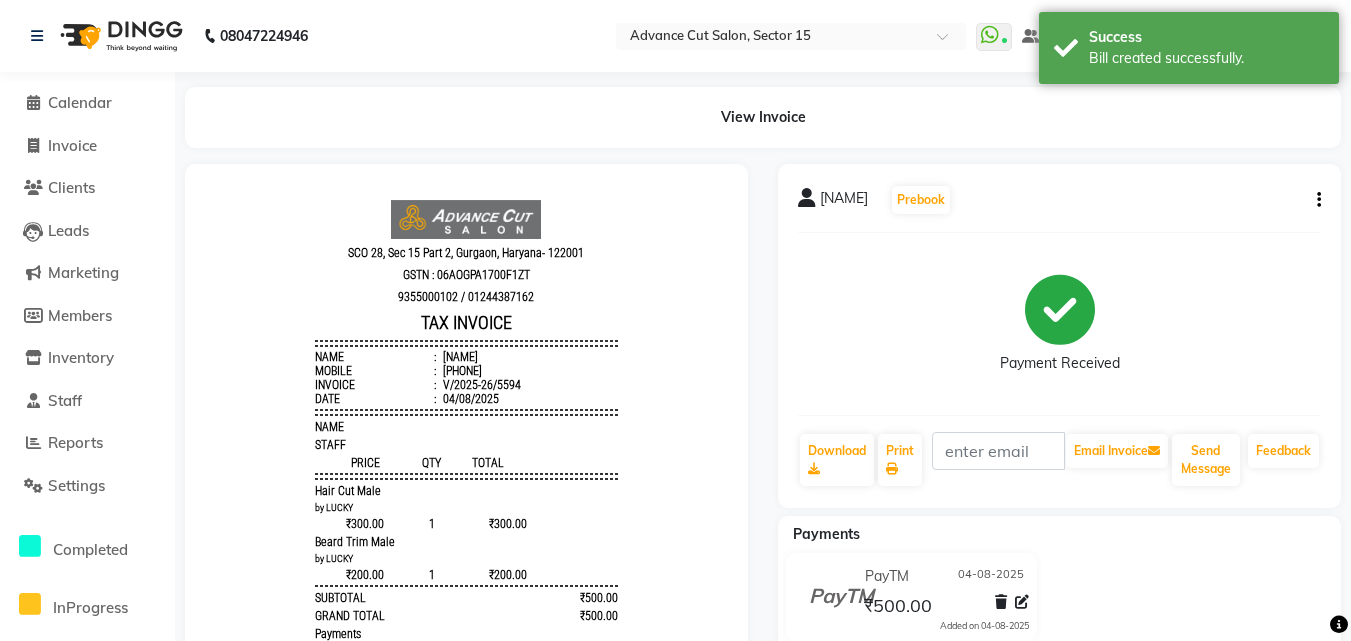 scroll, scrollTop: 0, scrollLeft: 0, axis: both 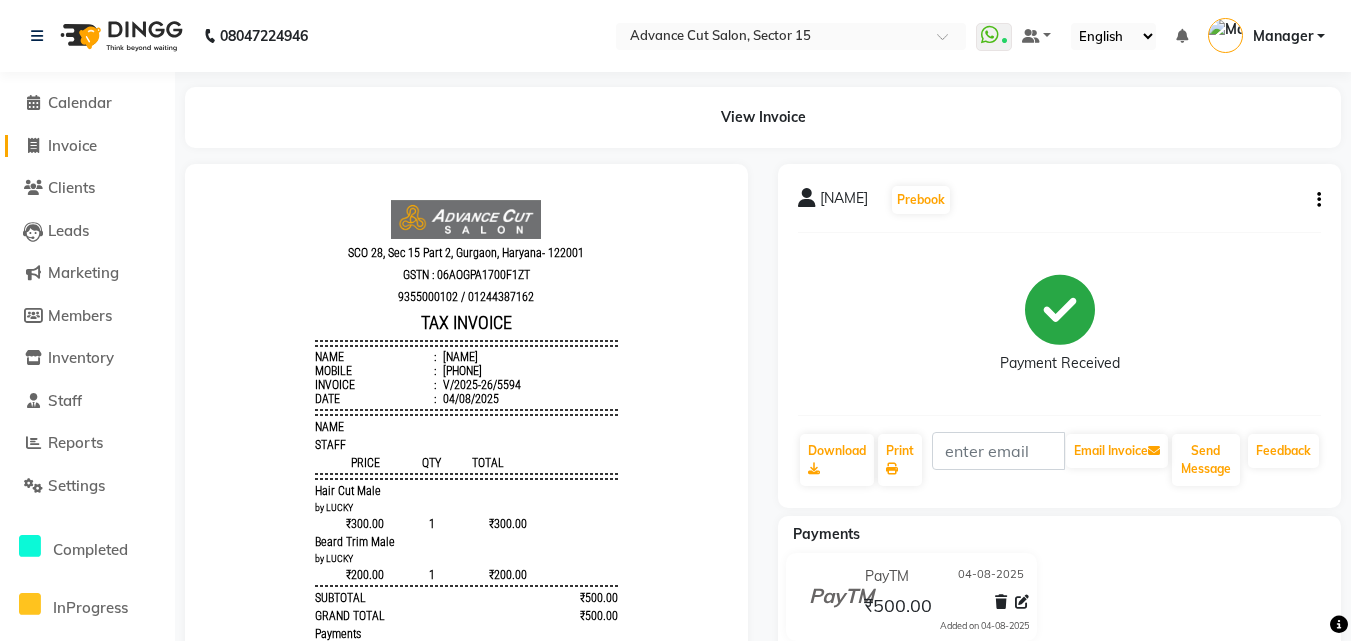 click on "Invoice" 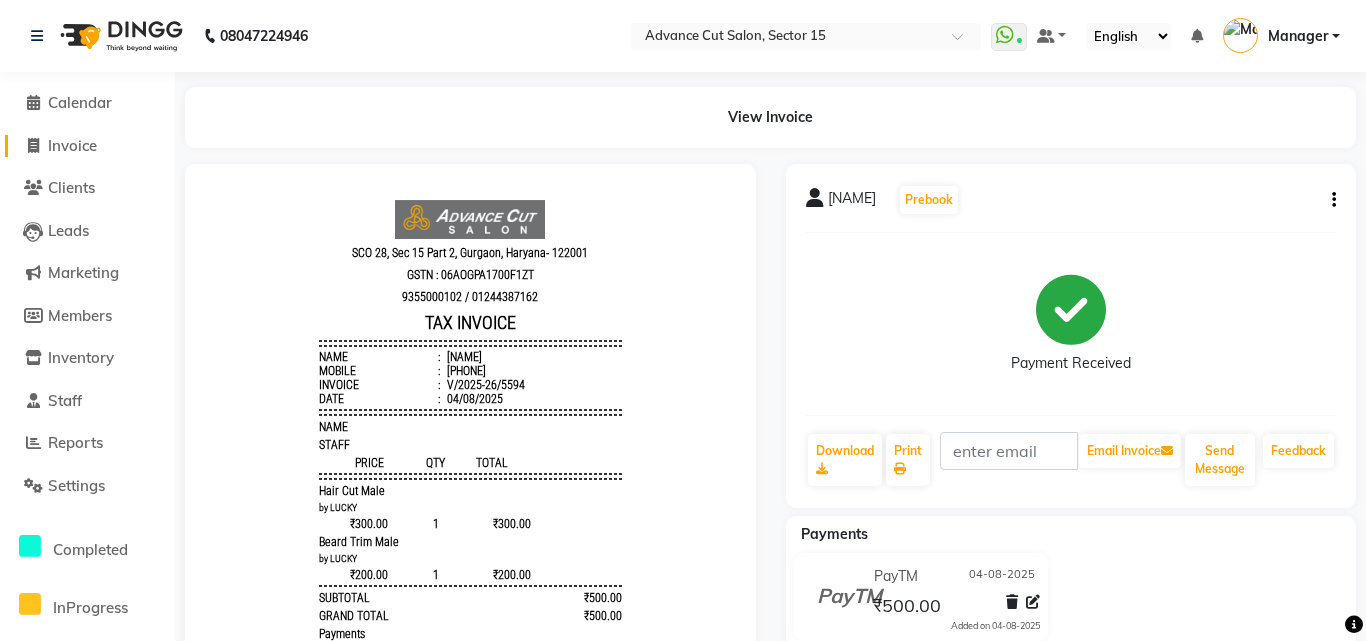 click on "Invoice" 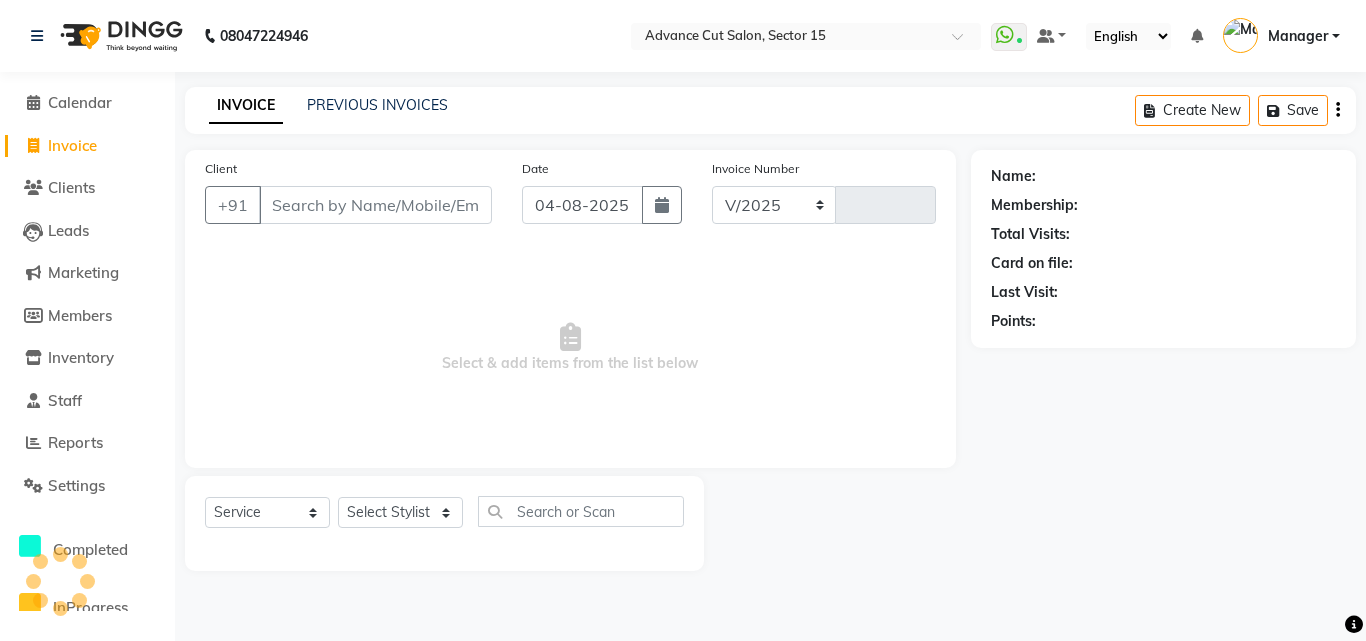 select on "6255" 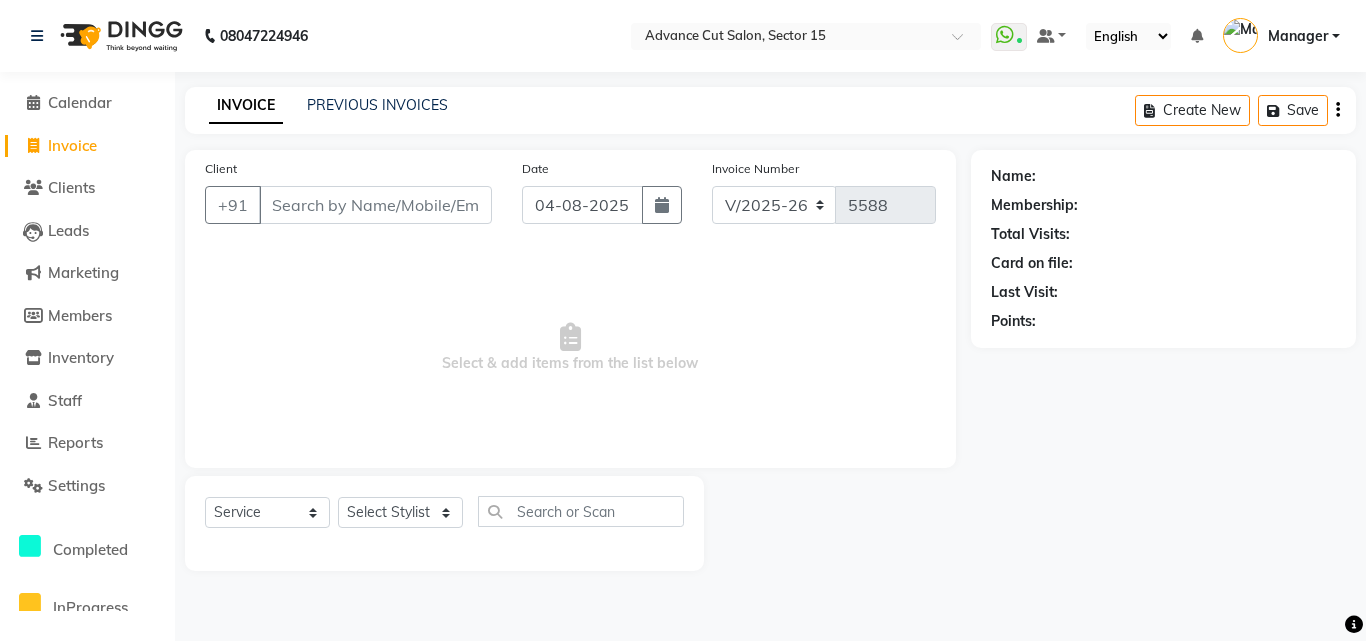 select on "6255" 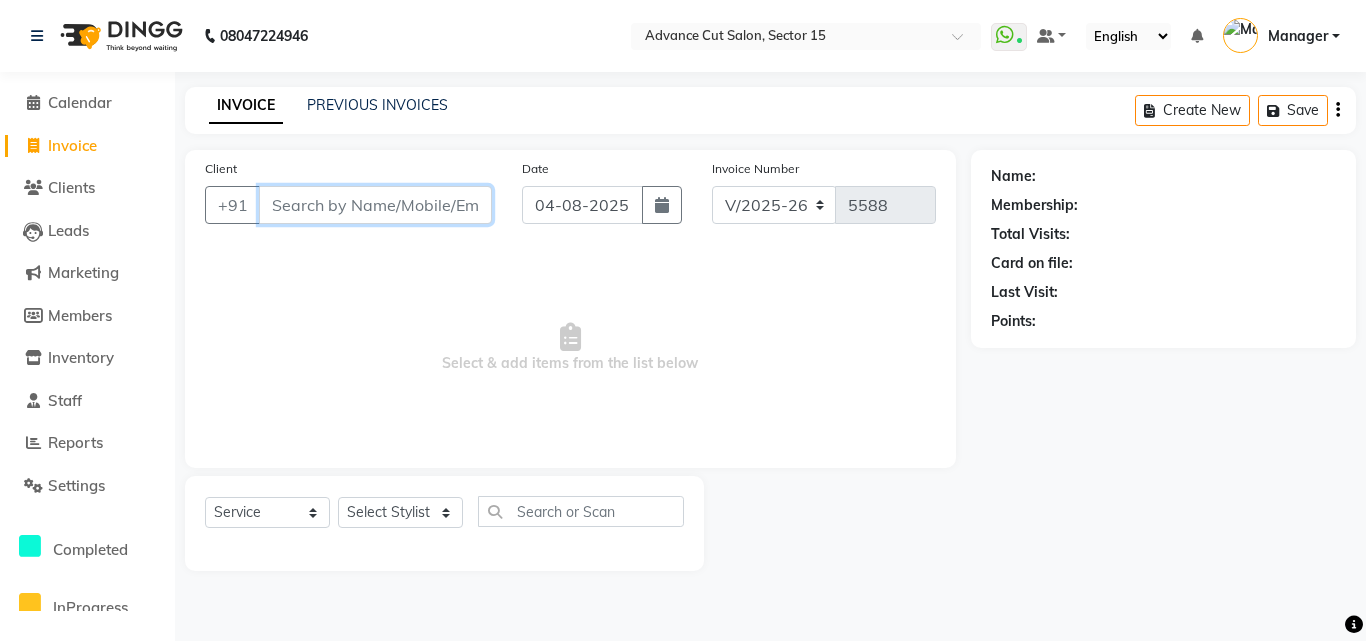 scroll, scrollTop: 0, scrollLeft: 0, axis: both 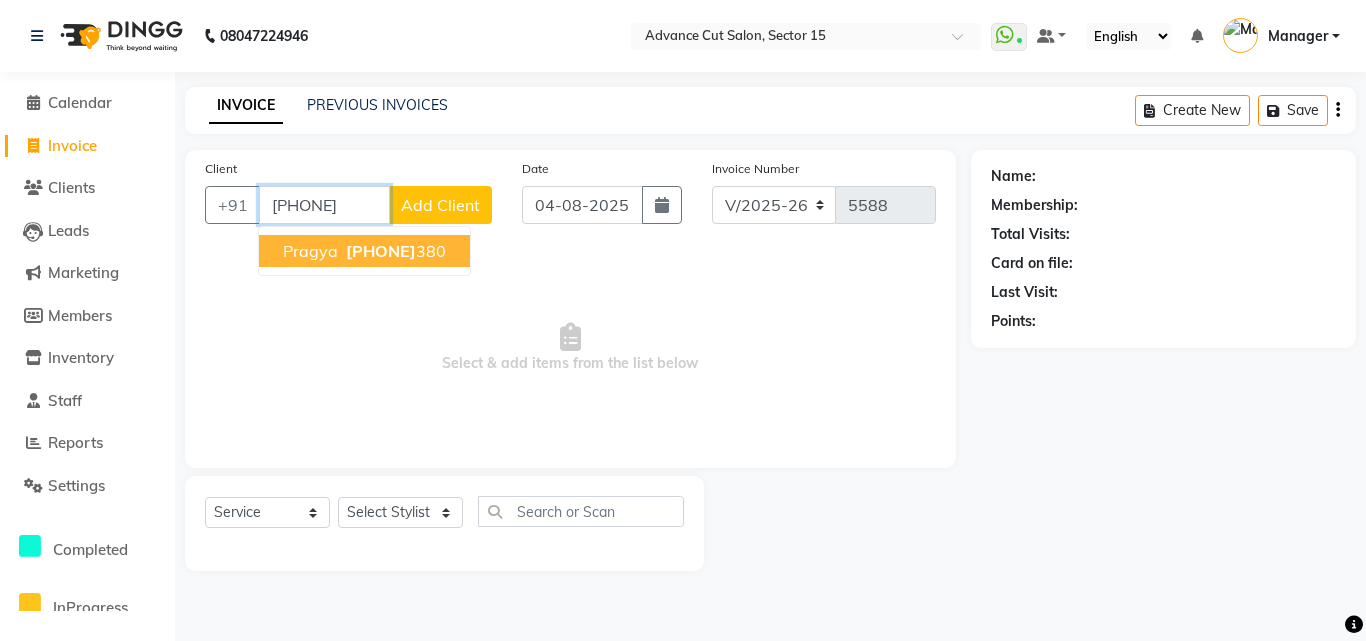 click on "Pragya   9560081 380" at bounding box center (364, 251) 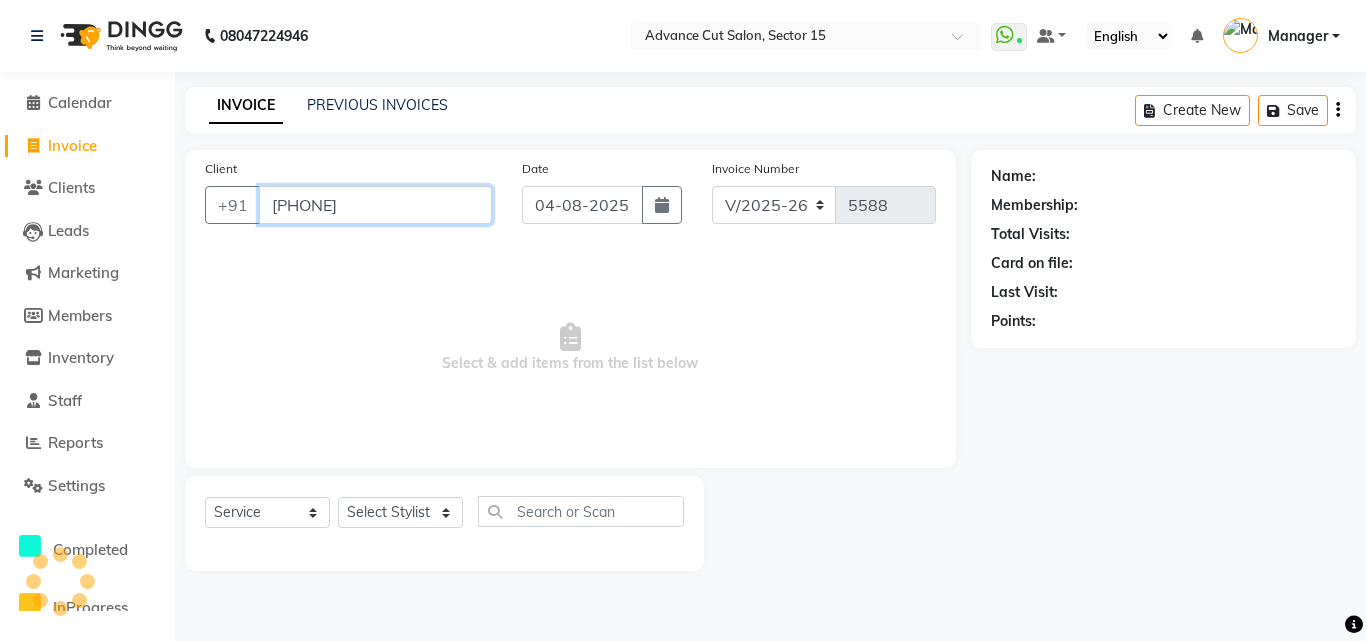 type on "[PHONE]" 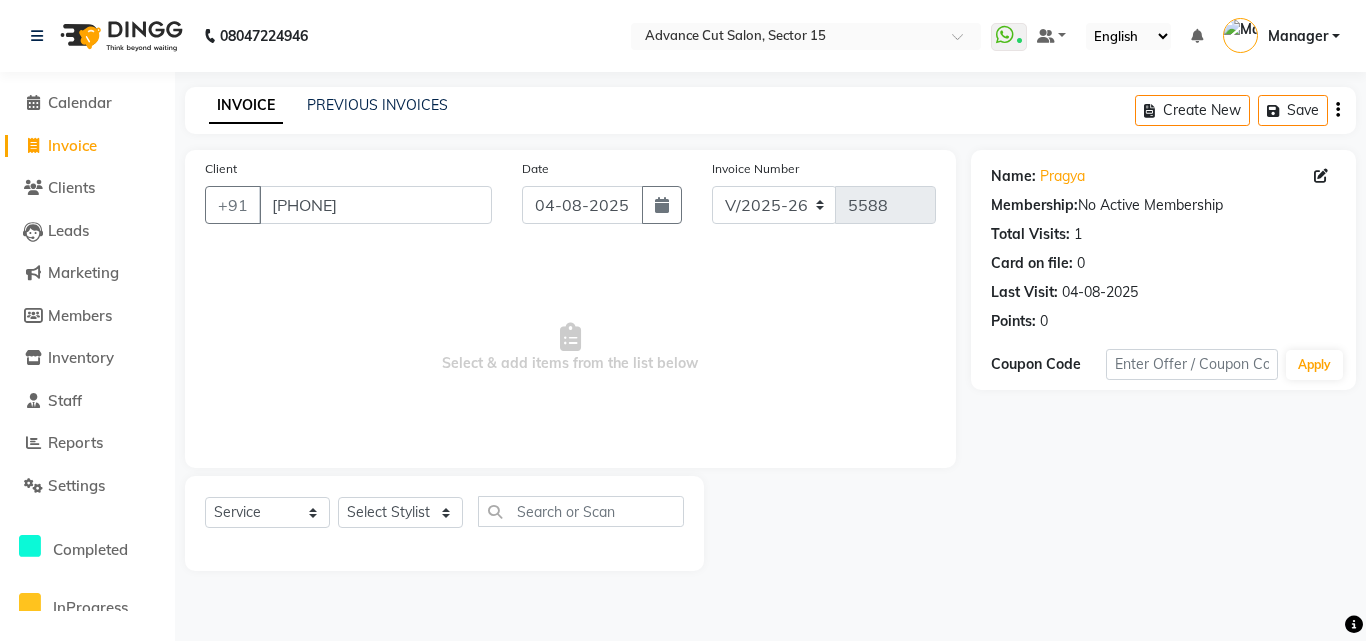 click on "Select  Service  Product  Membership  Package Voucher Prepaid Gift Card  Select Stylist Advance Cut  ASIF FARMAN HAIDER Iqbal KASHISH LUCKY Manager MANOJ NASEEM NASIR Nidhi Pooja  PRIYA RAEES RANI RASHID RIZWAN SACHIN SALMAN SANJAY Shahjad Shankar shuaib SONI" 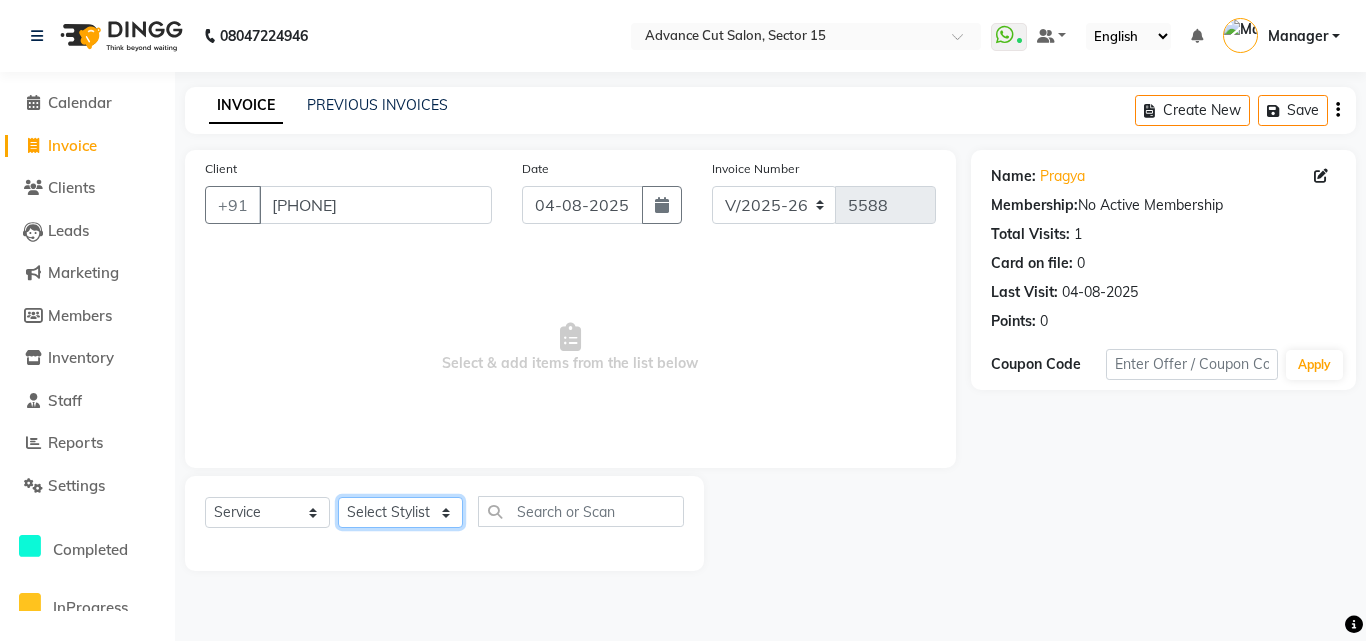 click on "Select Stylist Advance Cut  ASIF FARMAN HAIDER Iqbal KASHISH LUCKY Manager MANOJ NASEEM NASIR Nidhi Pooja  PRIYA RAEES RANI RASHID RIZWAN SACHIN SALMAN SANJAY Shahjad Shankar shuaib SONI" 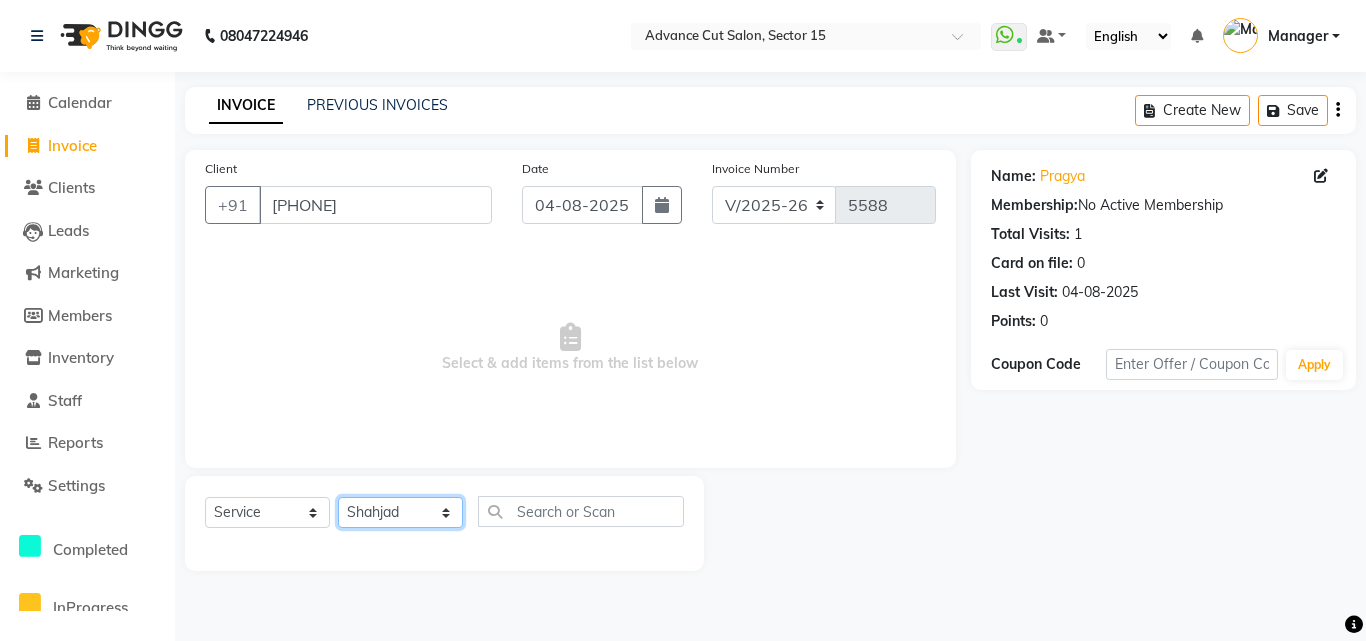 click on "Select Stylist Advance Cut  ASIF FARMAN HAIDER Iqbal KASHISH LUCKY Manager MANOJ NASEEM NASIR Nidhi Pooja  PRIYA RAEES RANI RASHID RIZWAN SACHIN SALMAN SANJAY Shahjad Shankar shuaib SONI" 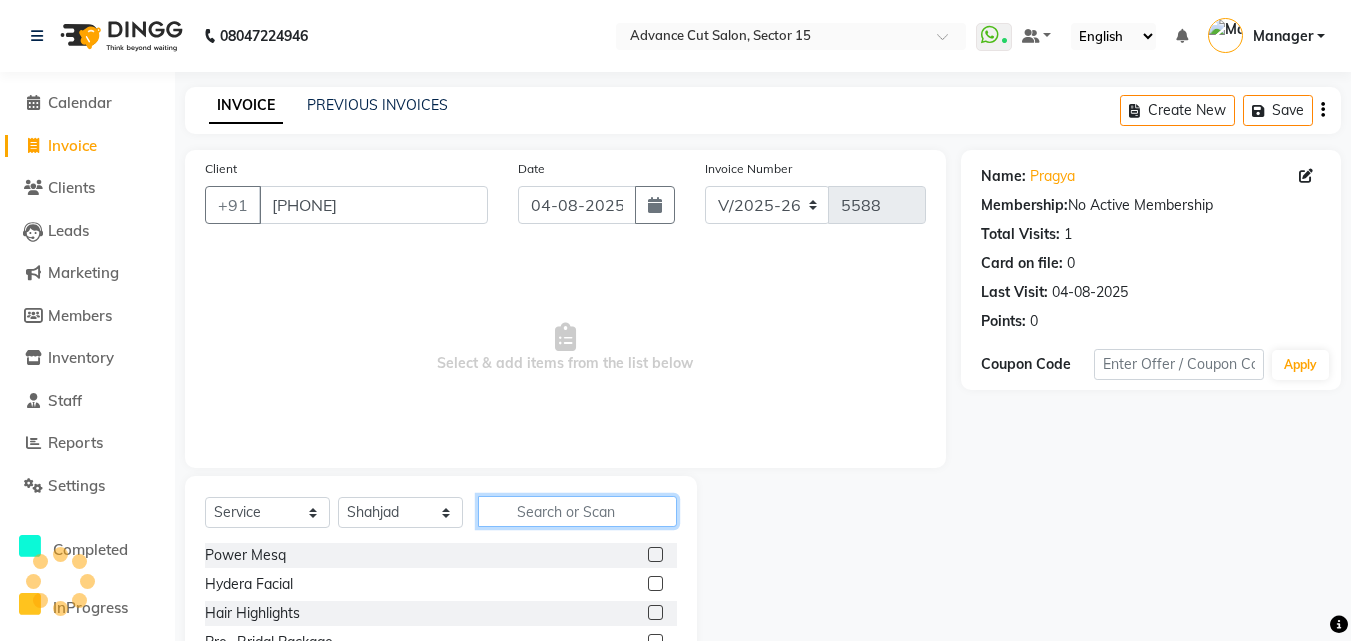 click 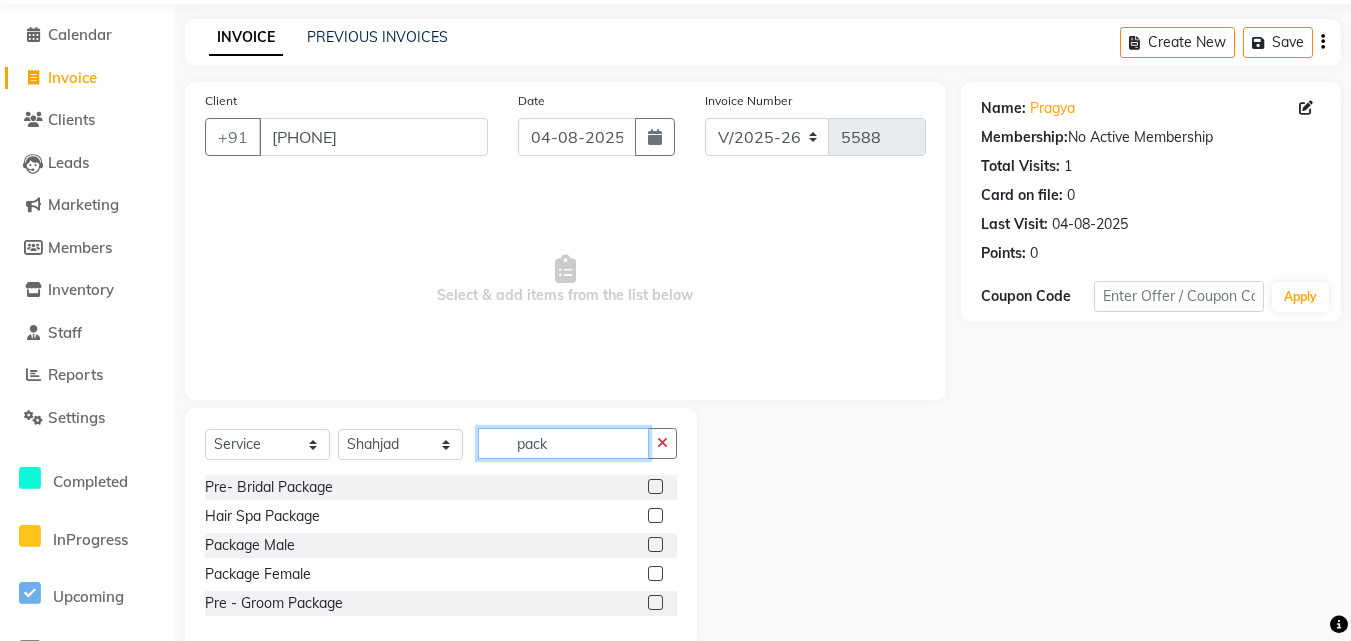 scroll, scrollTop: 105, scrollLeft: 0, axis: vertical 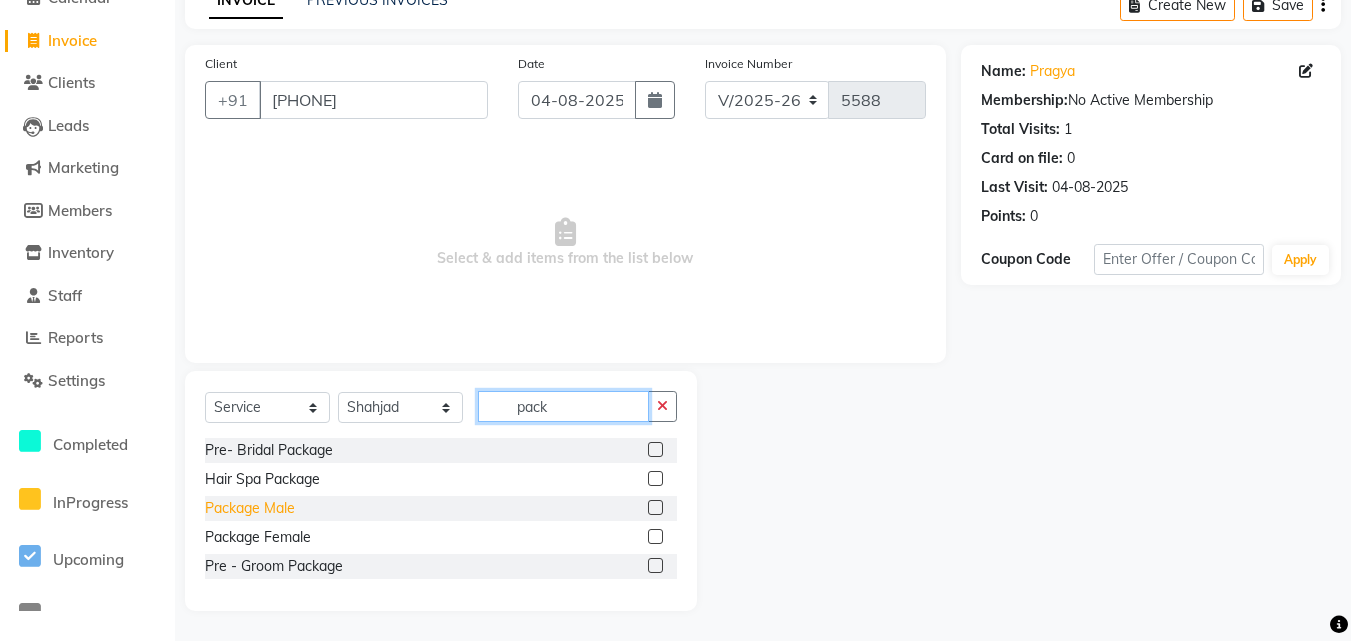 type on "pack" 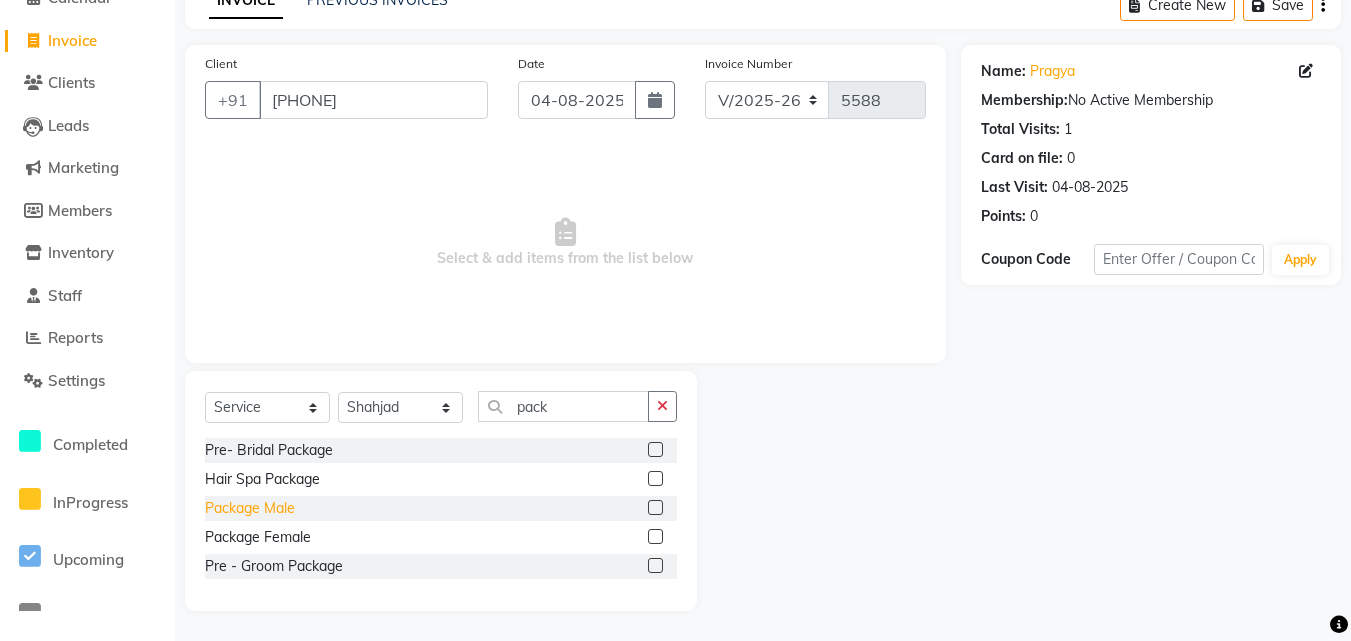 click on "Package Male" 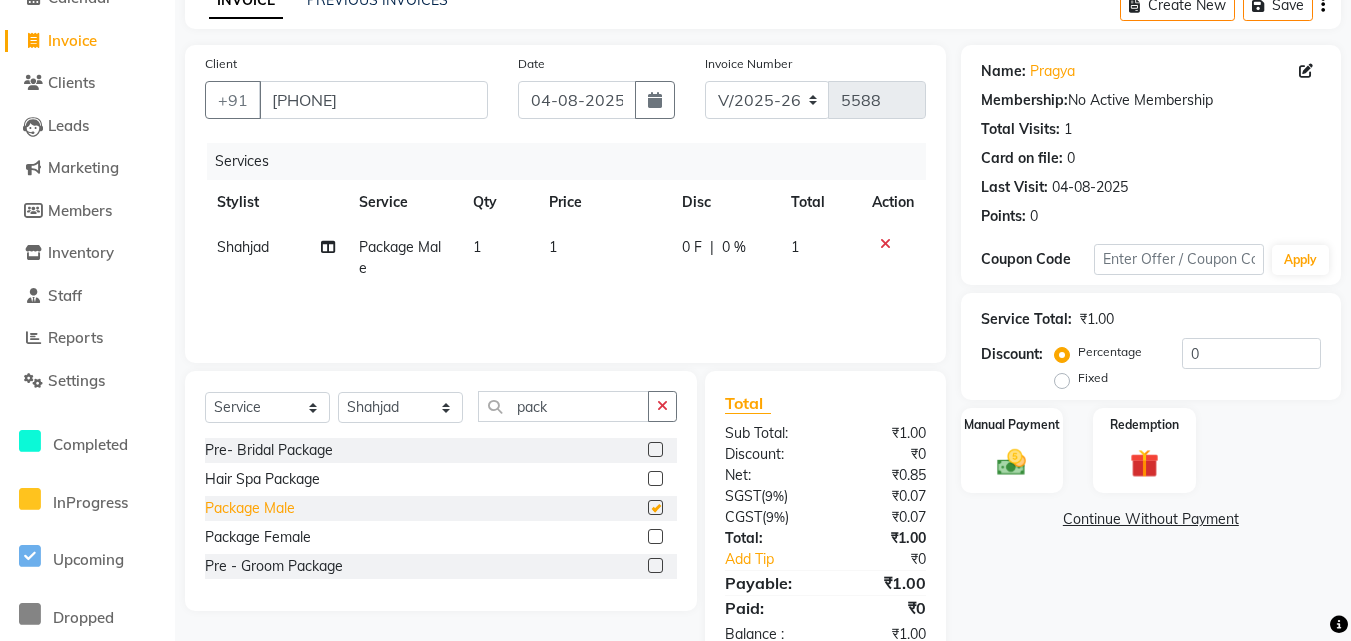 checkbox on "false" 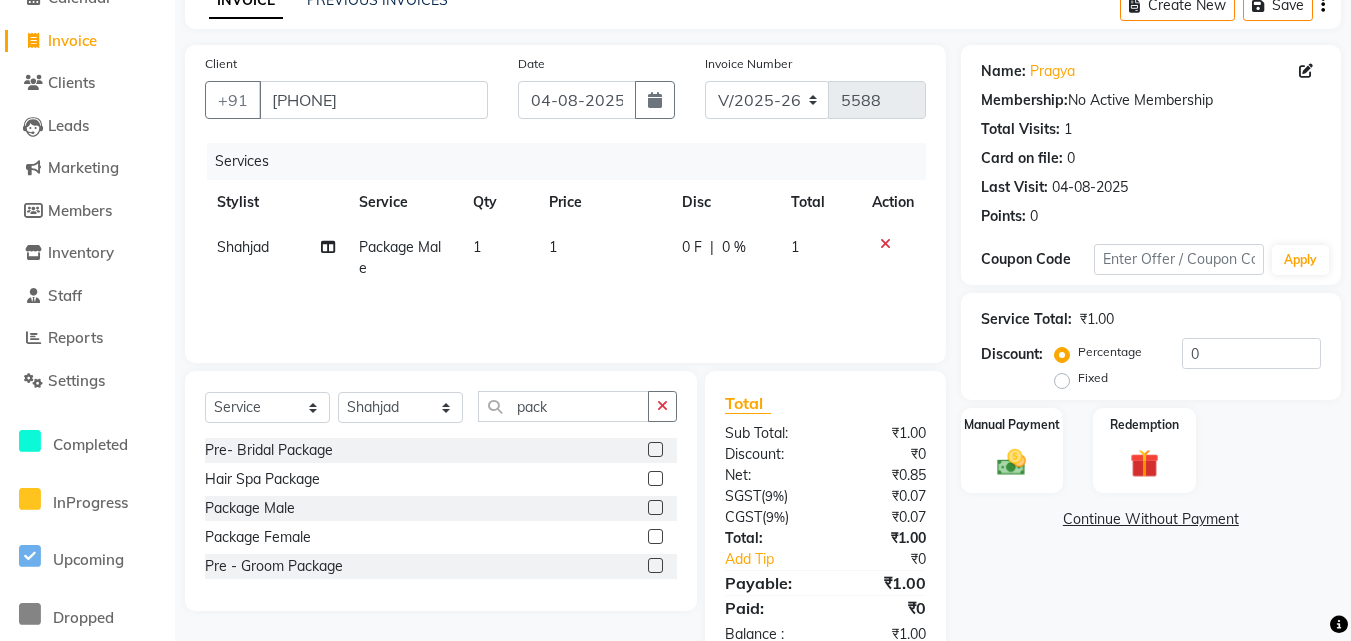click 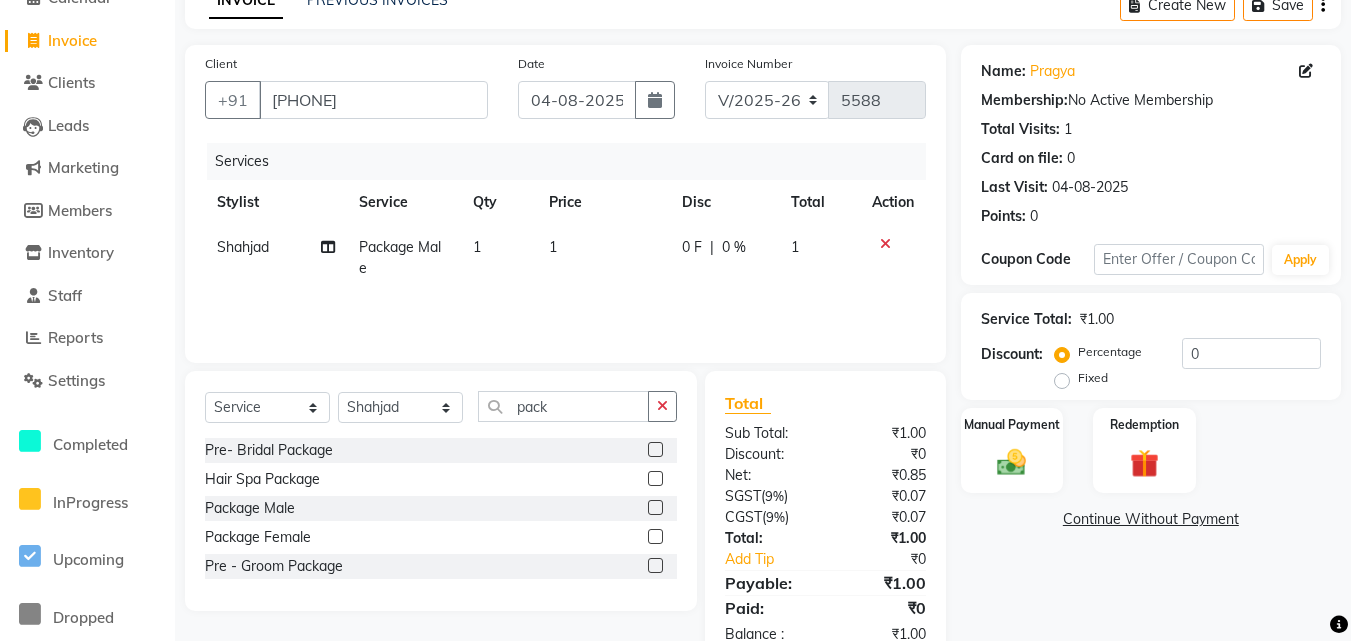 click 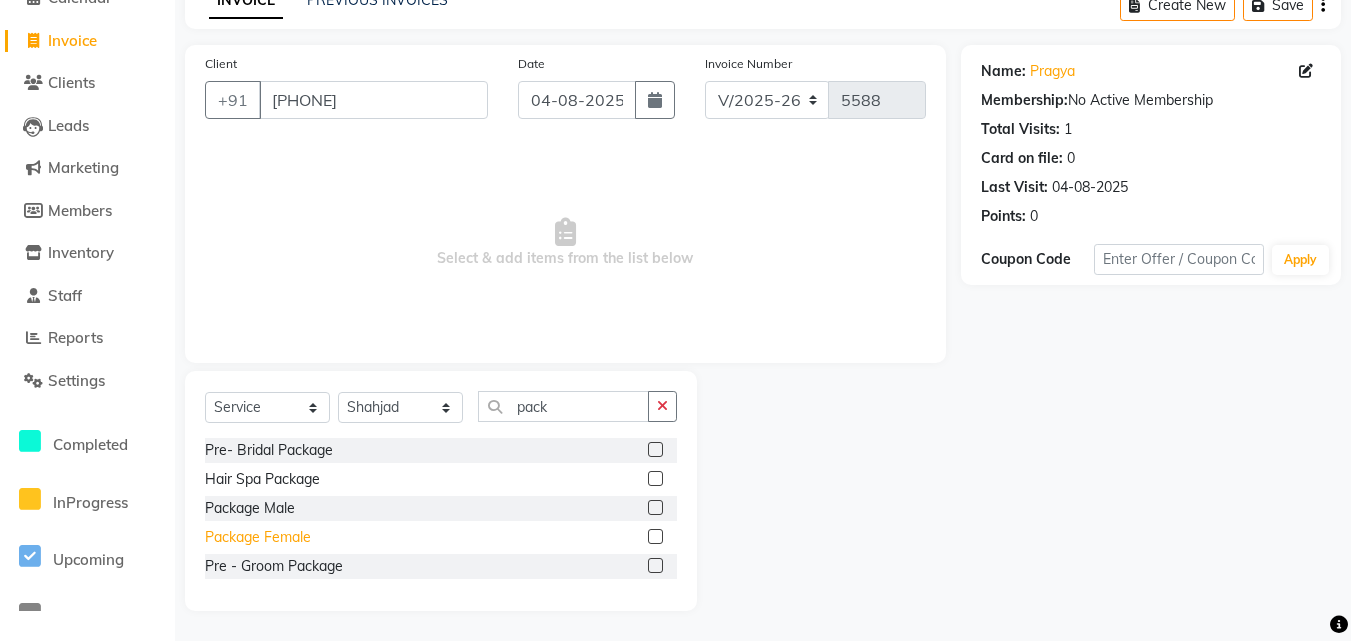 click on "Package Female" 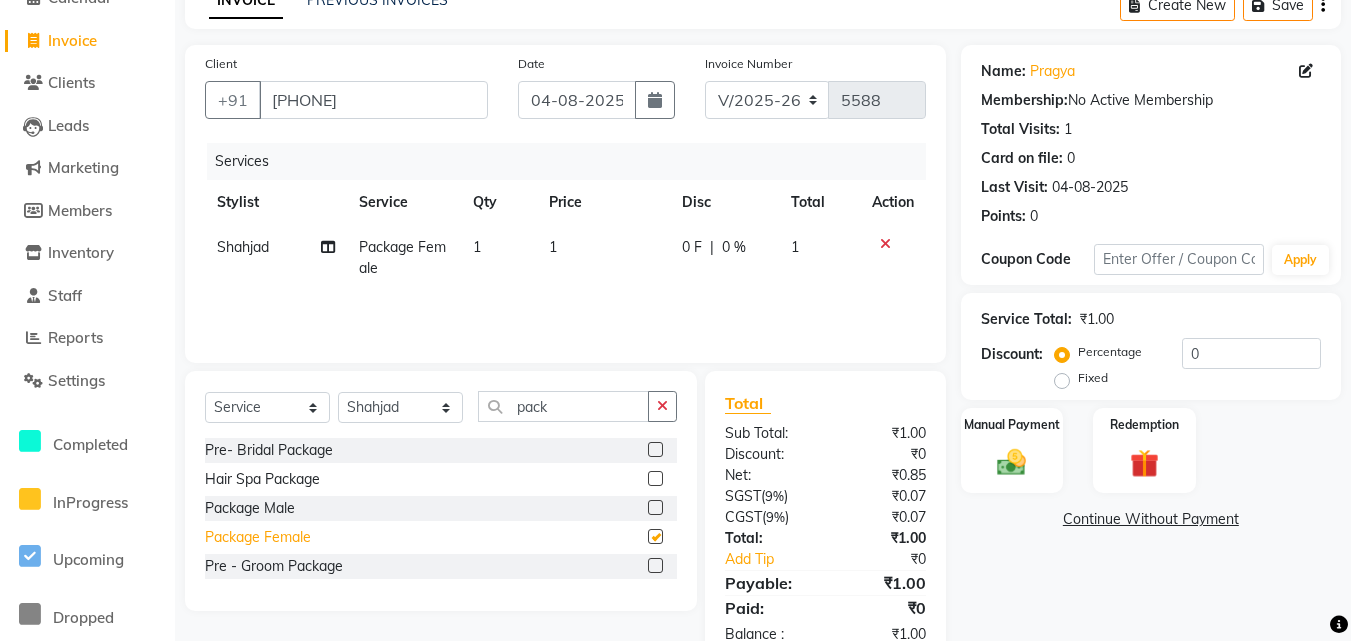 checkbox on "false" 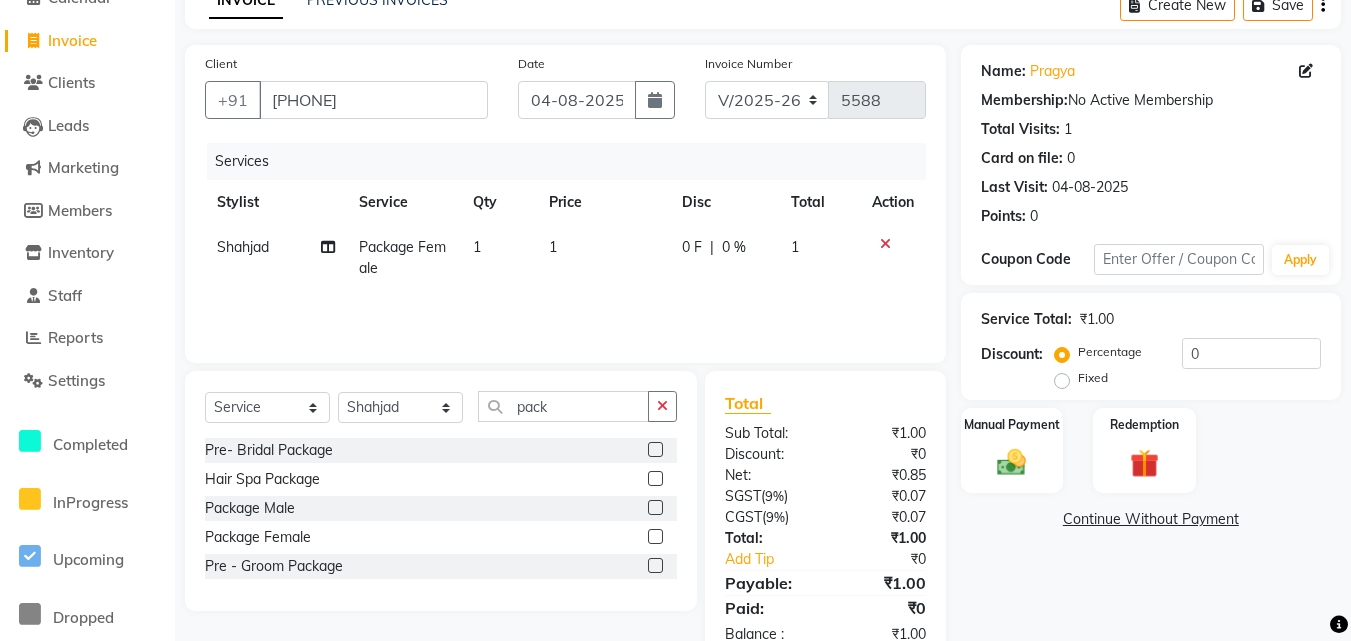 click on "Price" 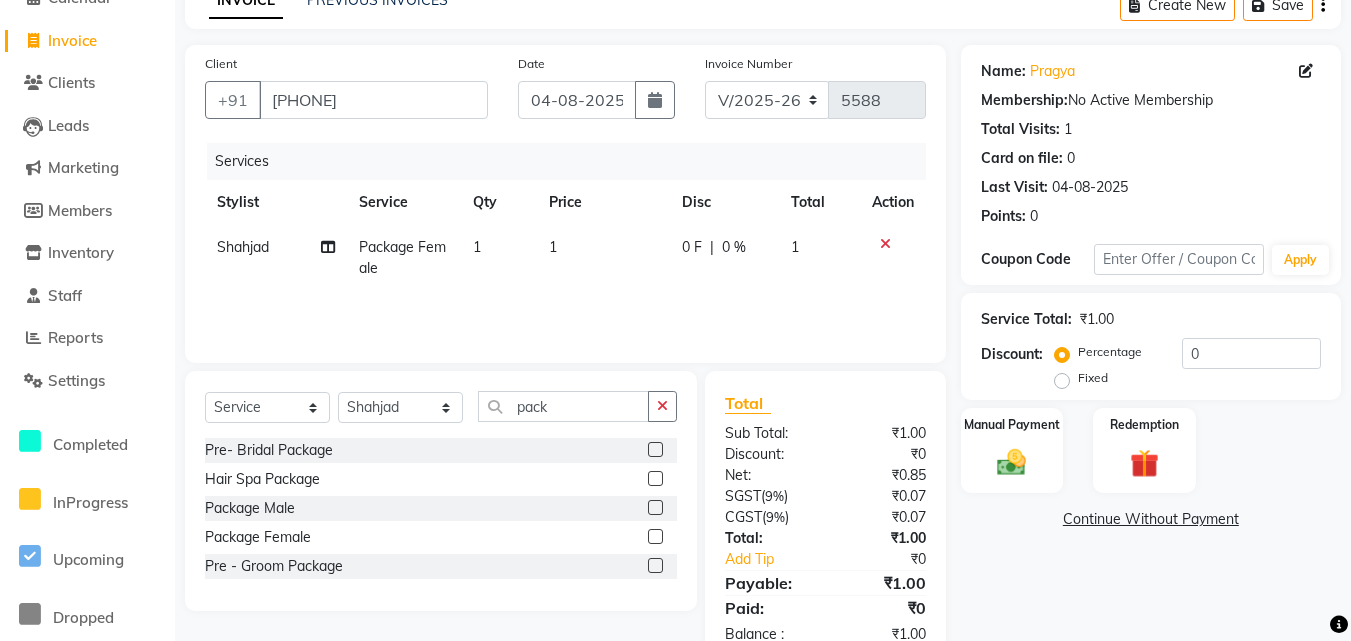 click on "1" 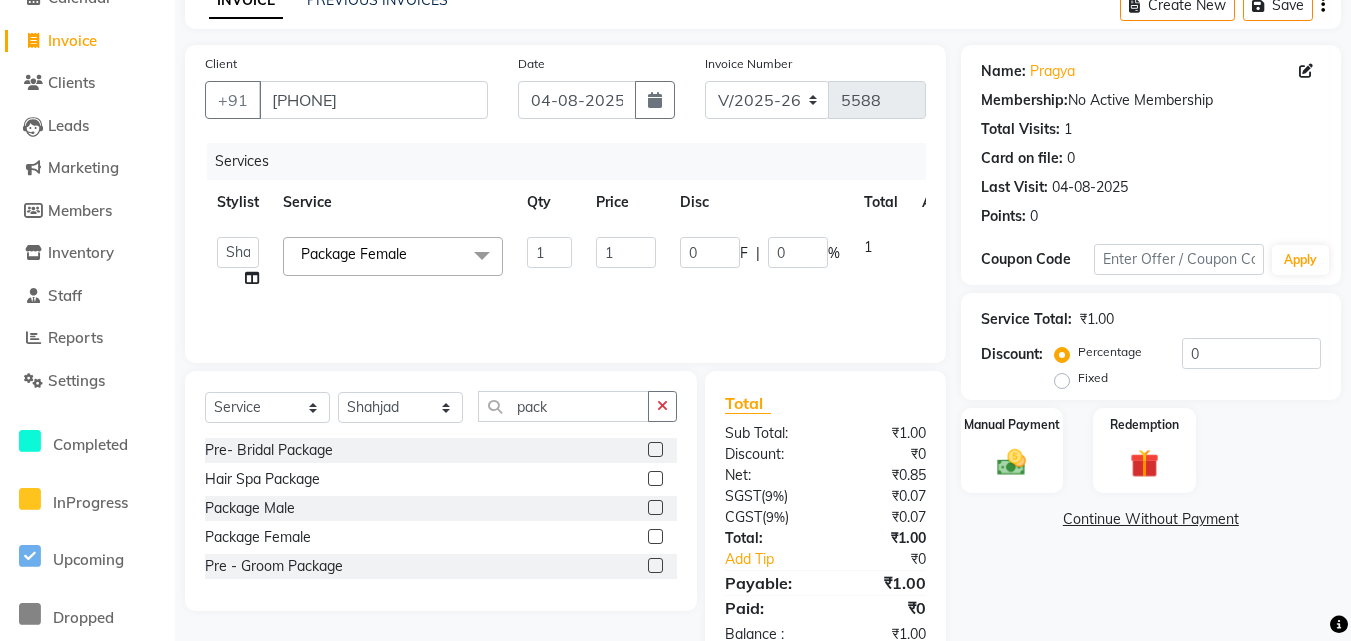 click on "1" 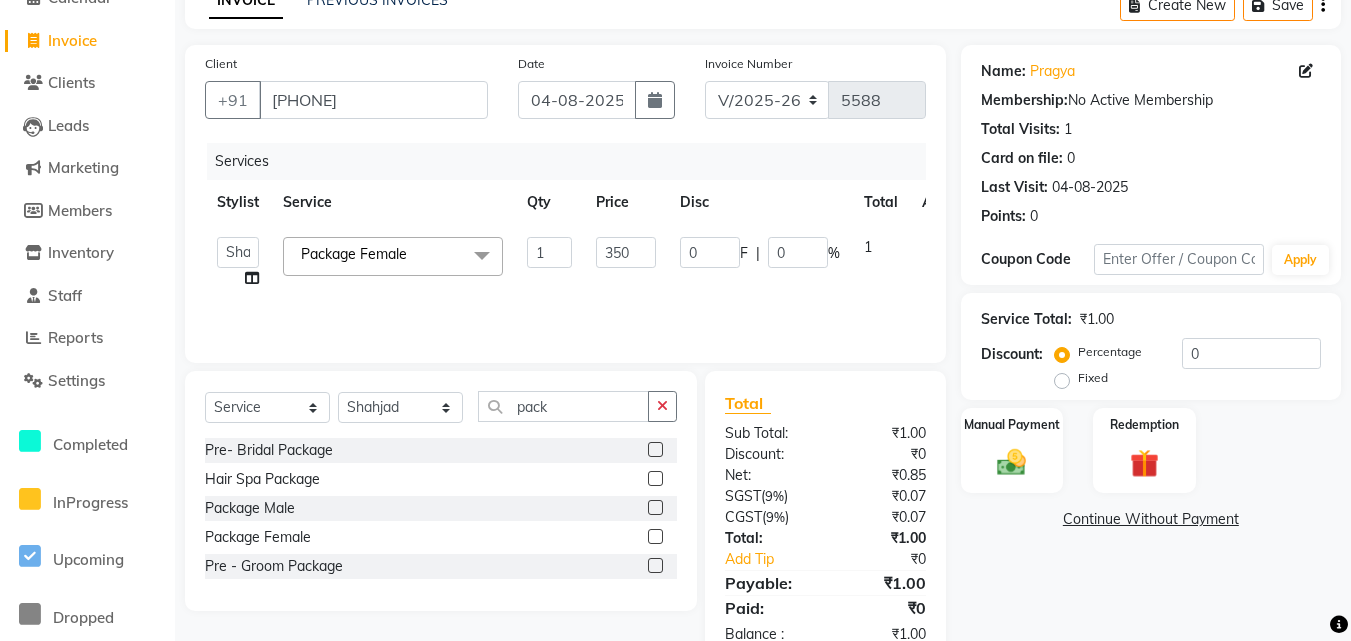 type on "3500" 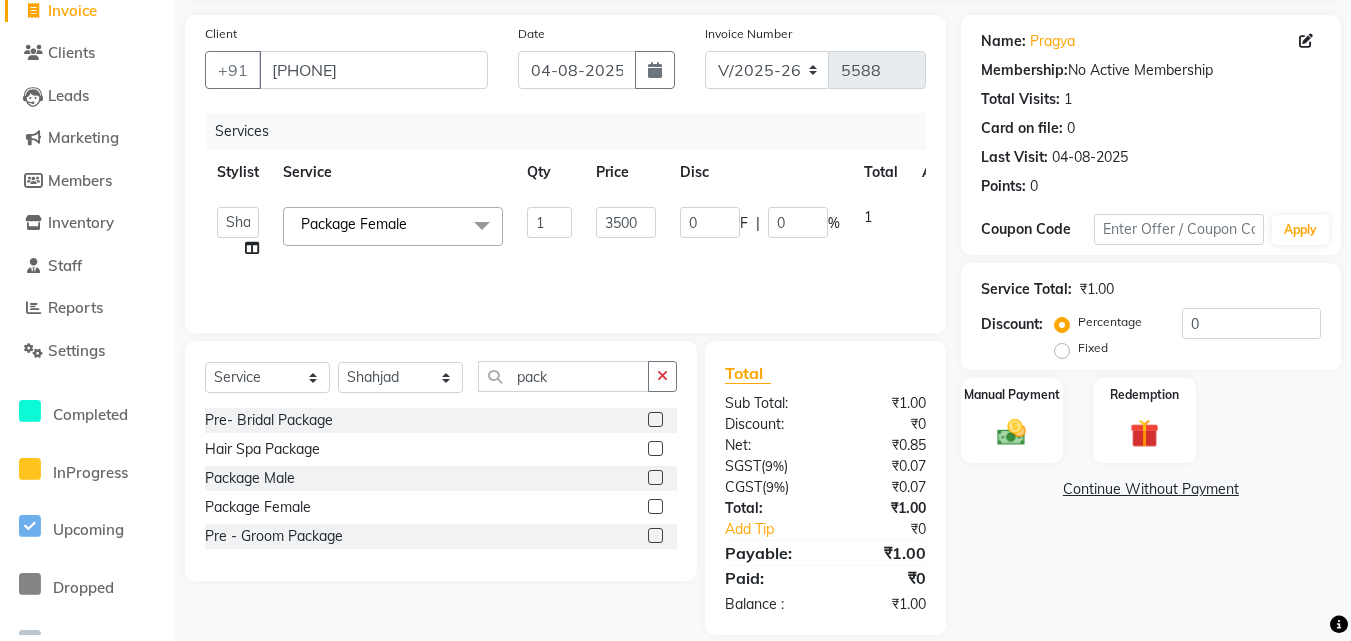 scroll, scrollTop: 159, scrollLeft: 0, axis: vertical 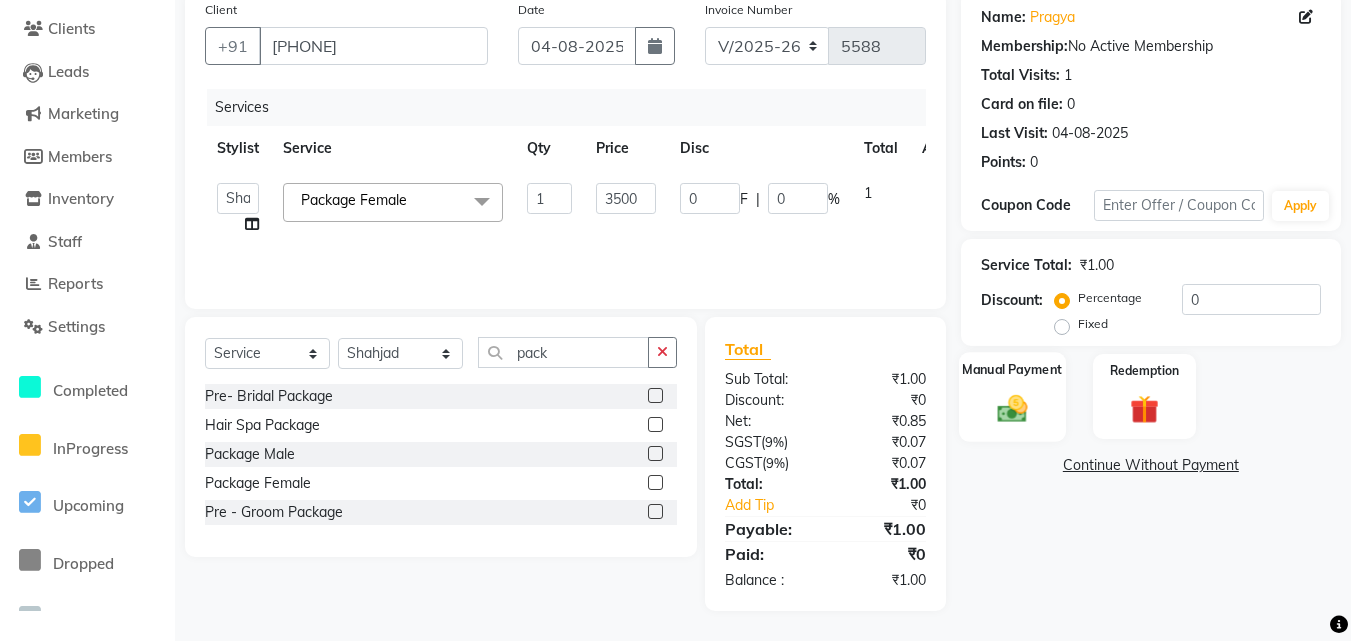click 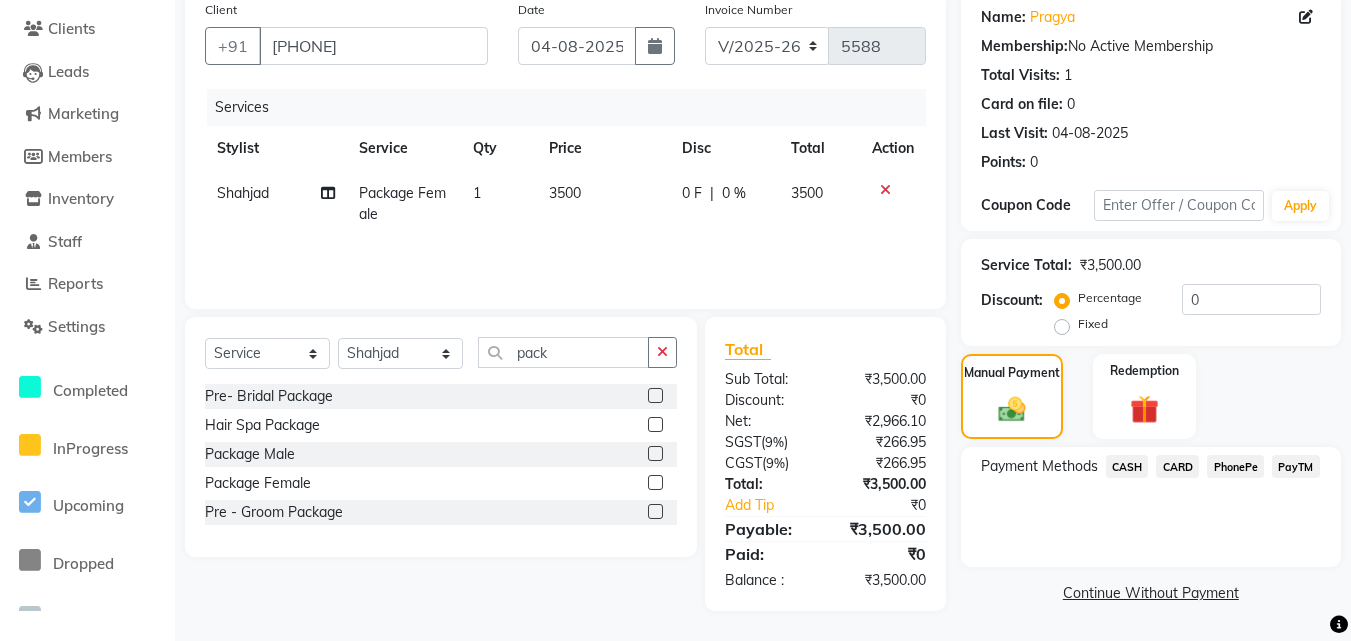 click on "CASH" 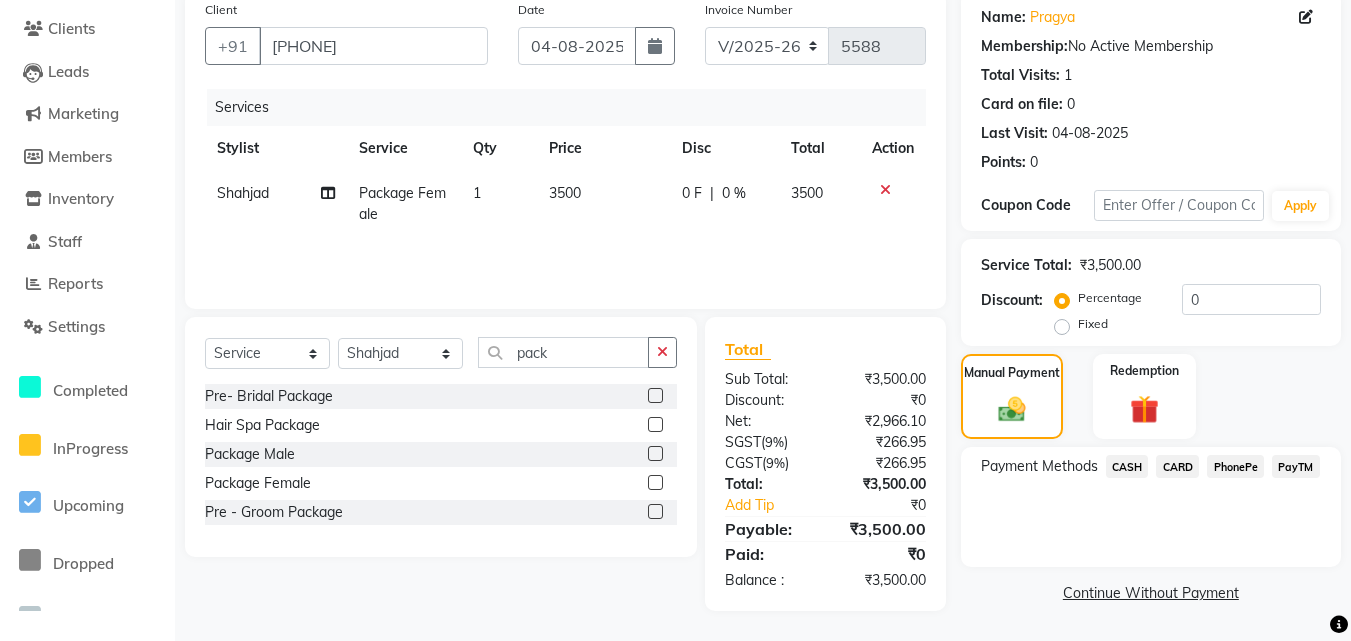 click on "CASH" 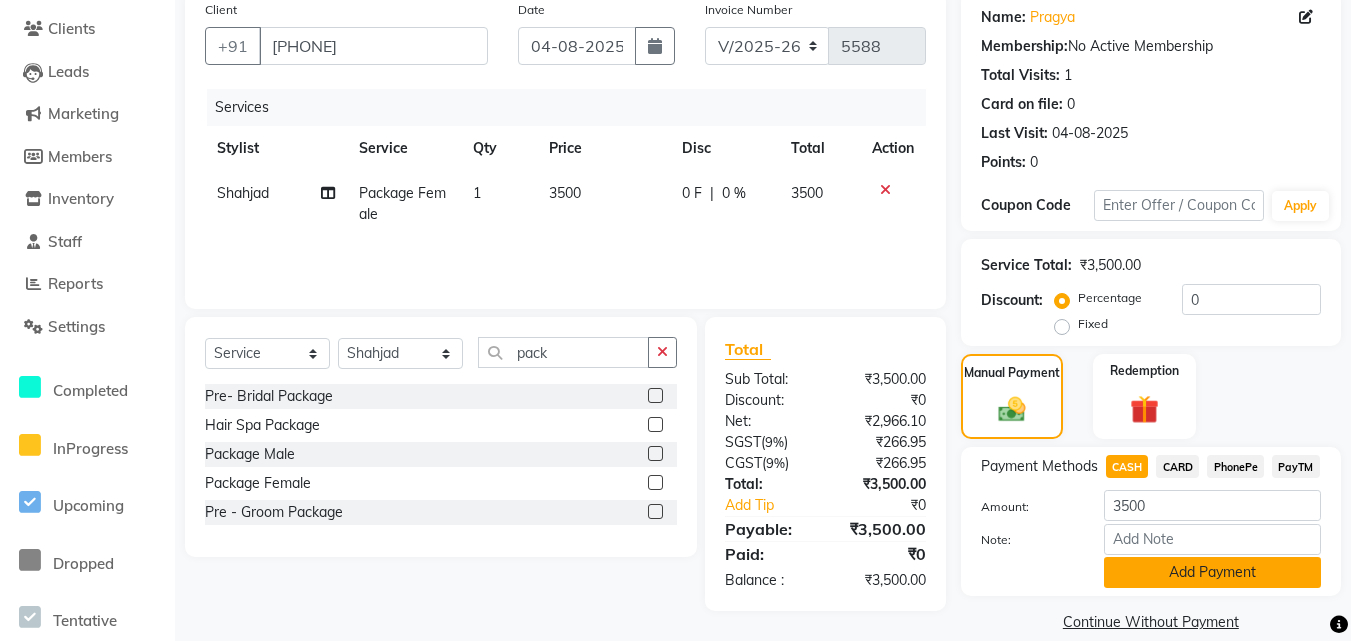 click on "Add Payment" 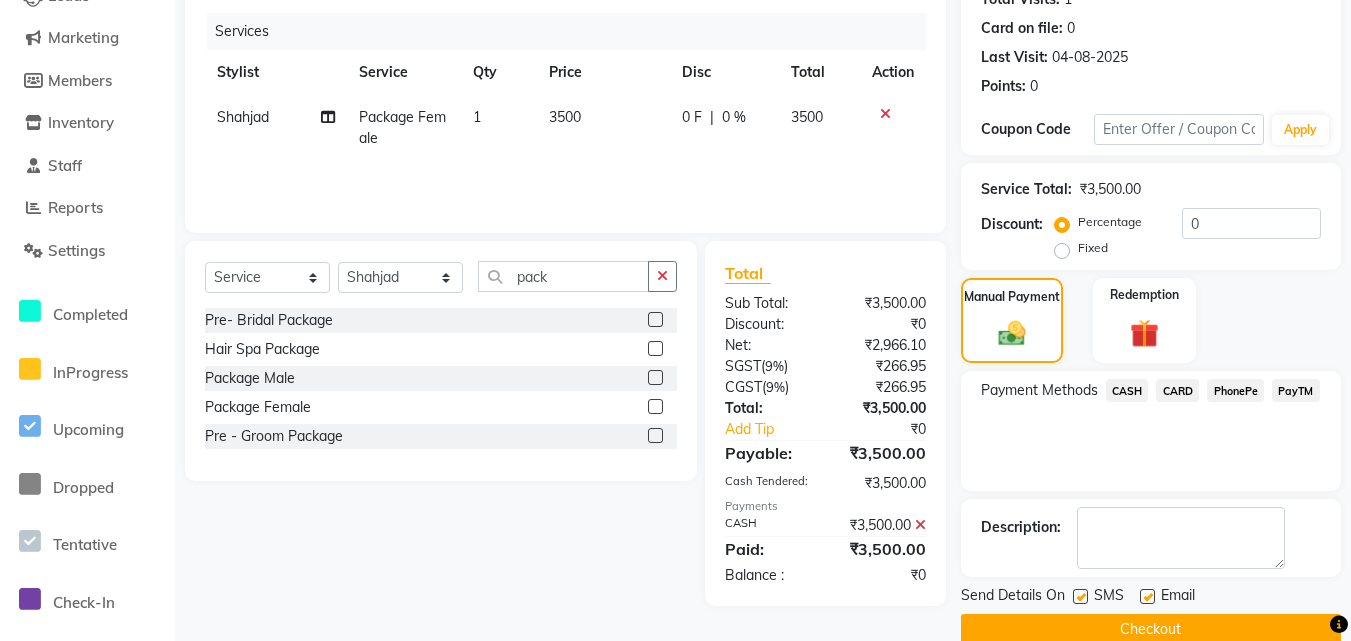 scroll, scrollTop: 269, scrollLeft: 0, axis: vertical 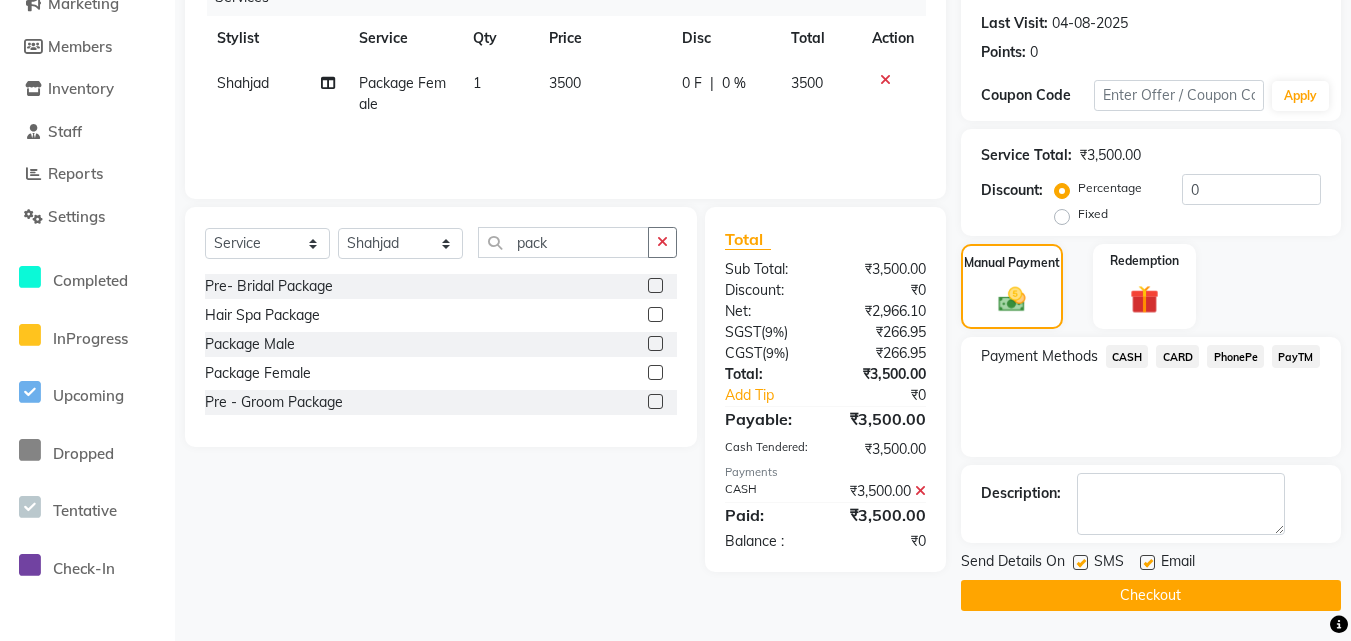 click on "Checkout" 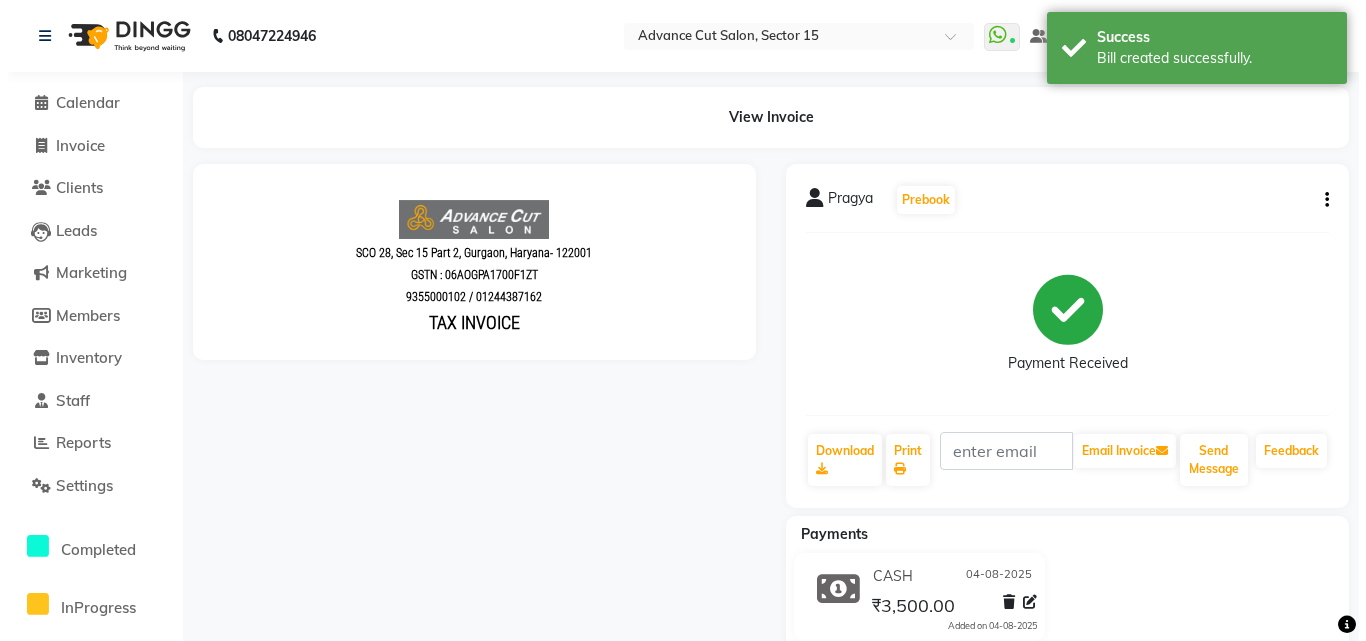 scroll, scrollTop: 0, scrollLeft: 0, axis: both 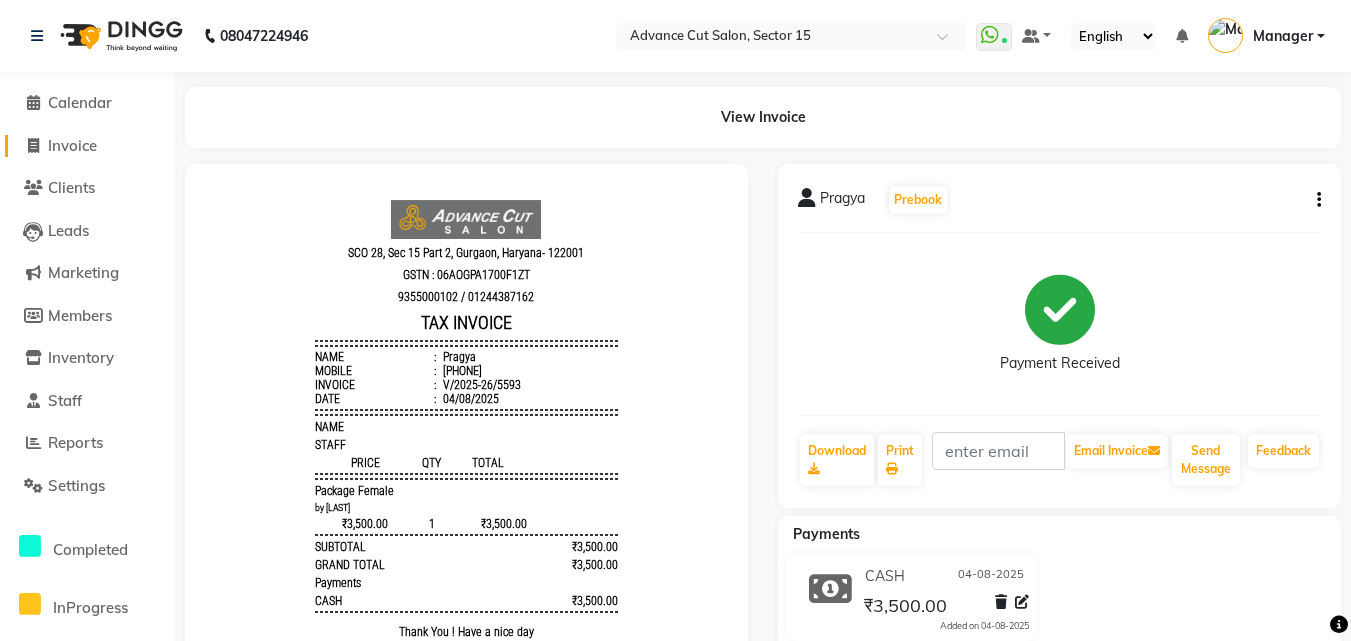 click on "Invoice" 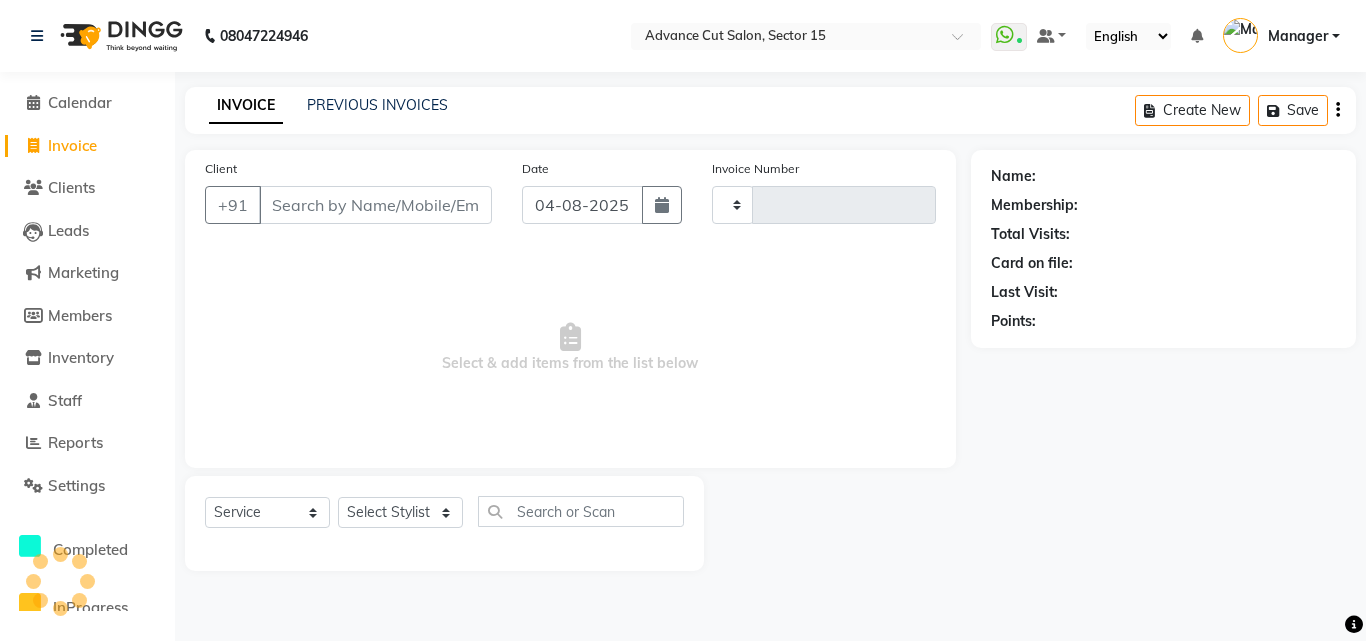 type on "5594" 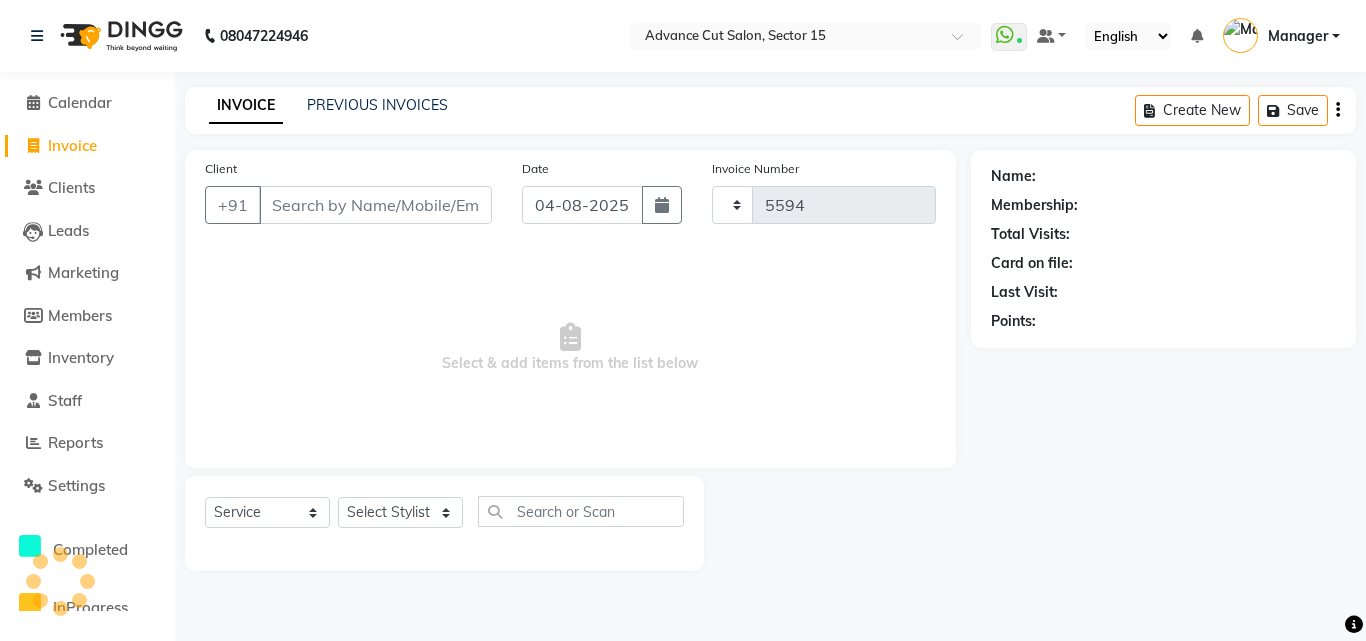 select on "6255" 